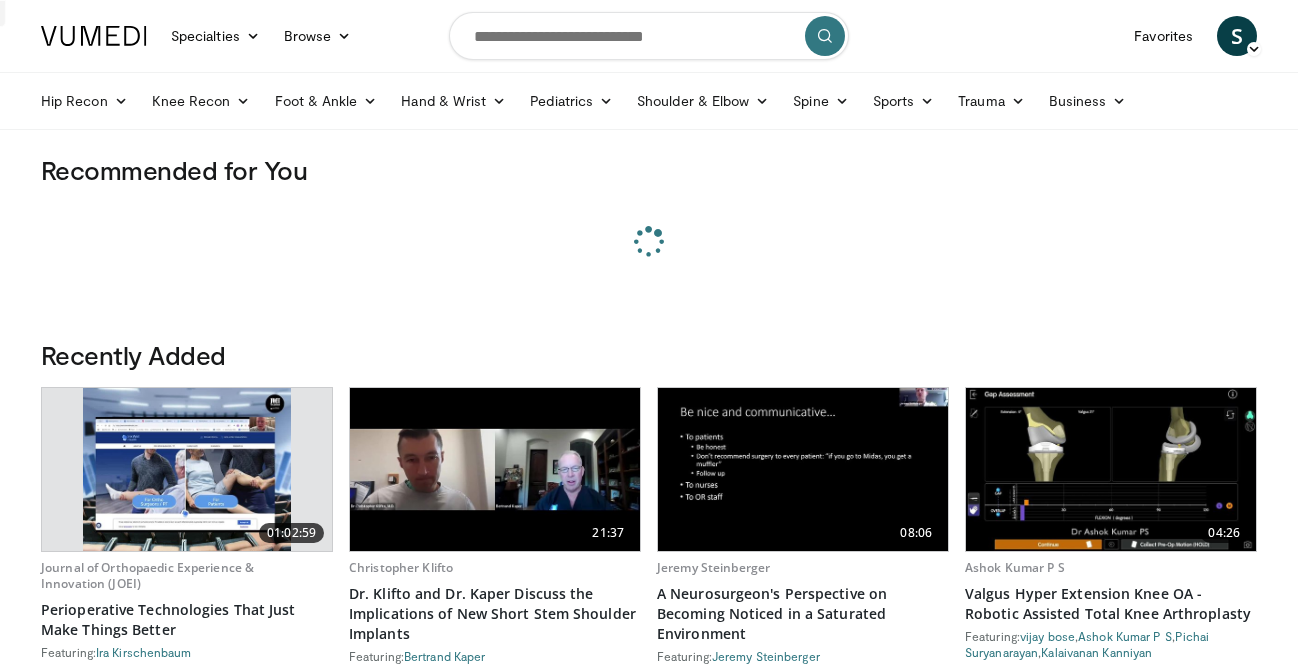 scroll, scrollTop: 0, scrollLeft: 0, axis: both 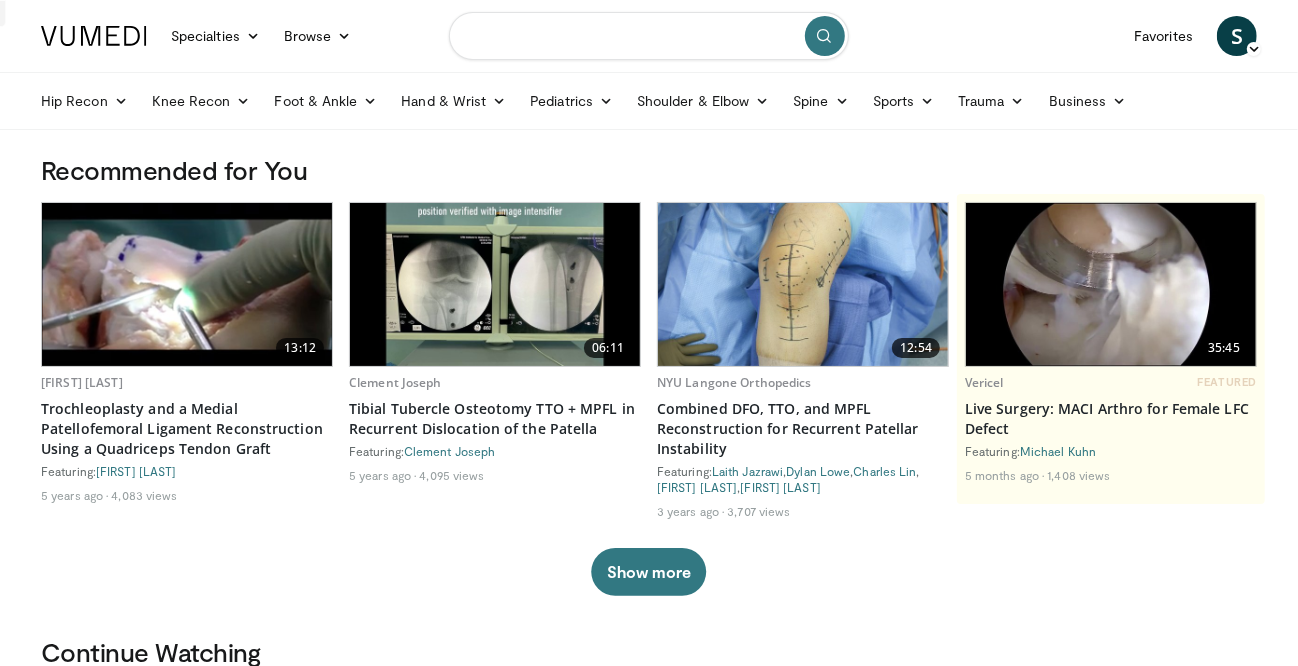 click at bounding box center [649, 36] 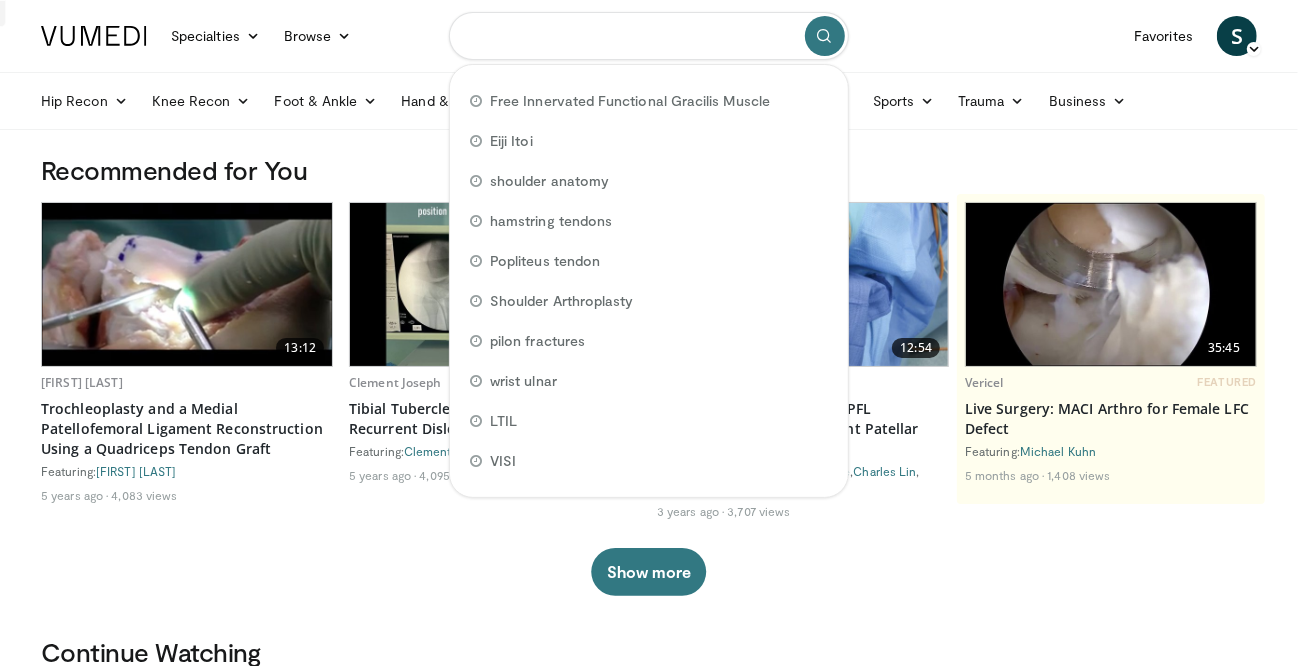 paste on "**********" 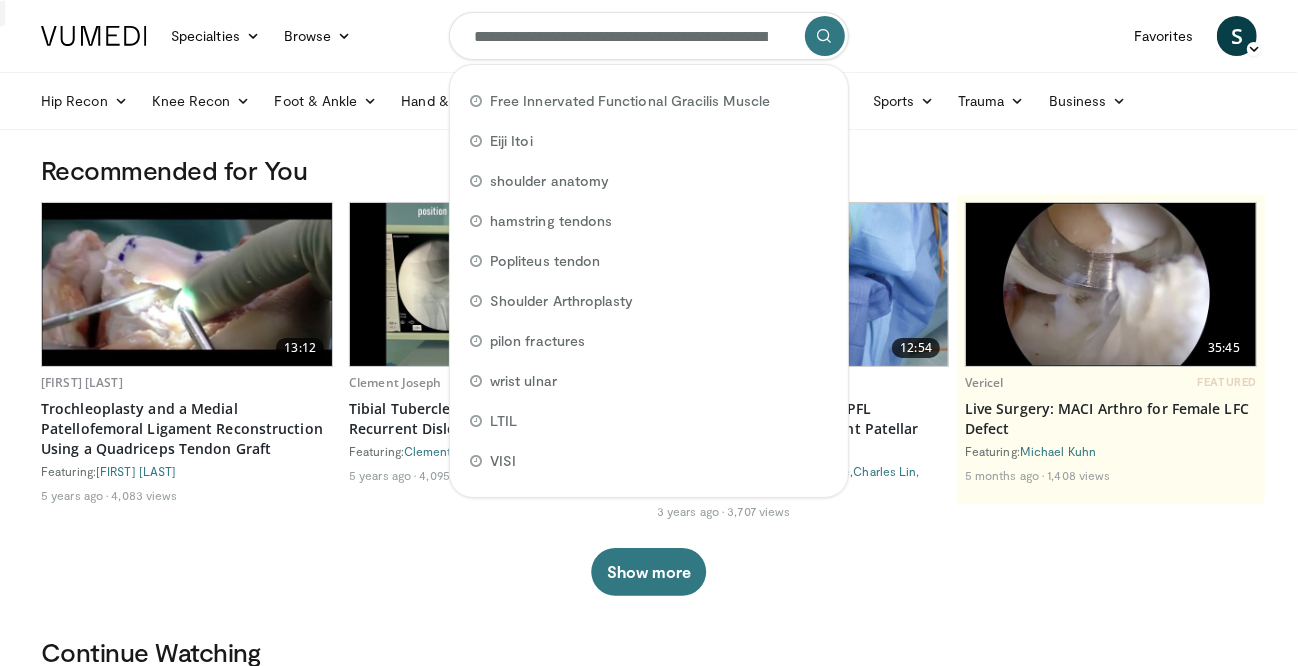 scroll, scrollTop: 0, scrollLeft: 195, axis: horizontal 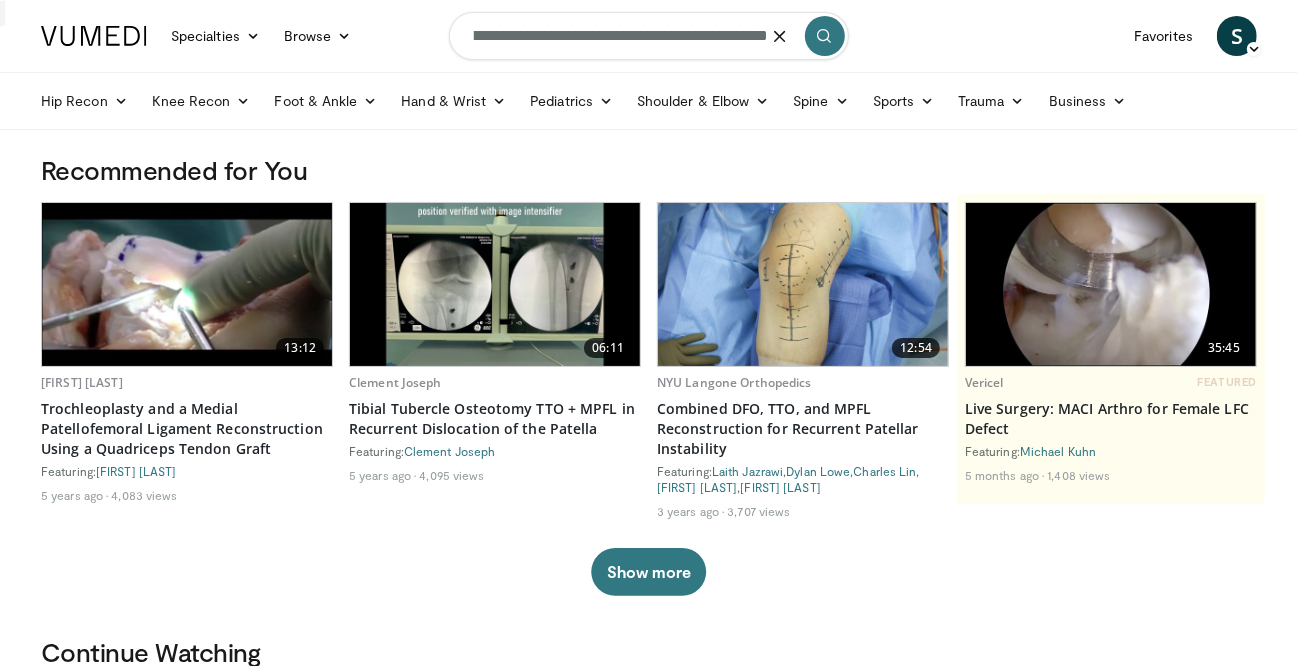 type on "**********" 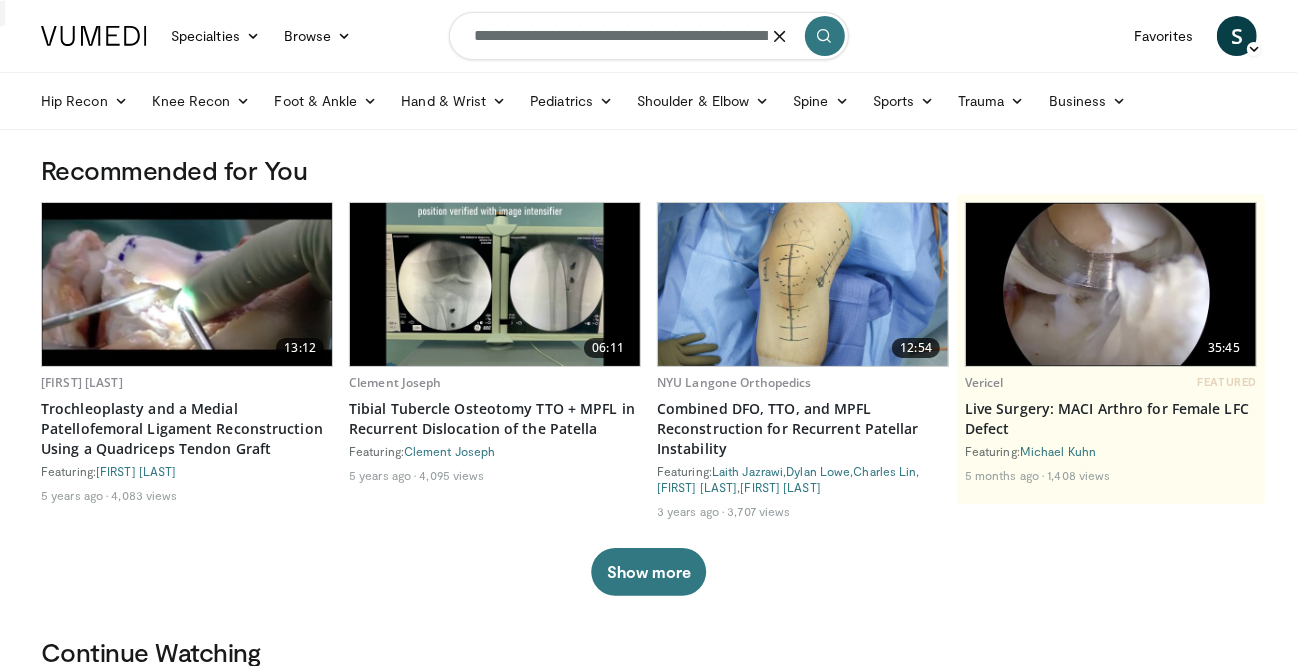 click at bounding box center [825, 36] 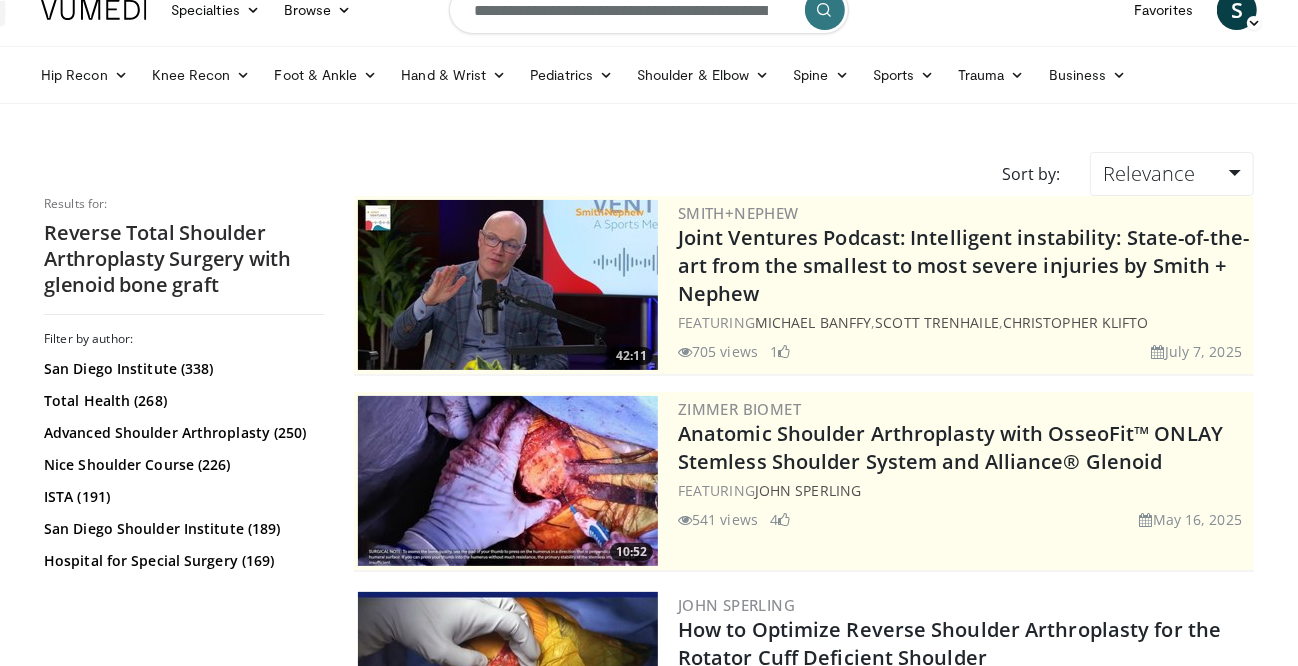 scroll, scrollTop: 0, scrollLeft: 0, axis: both 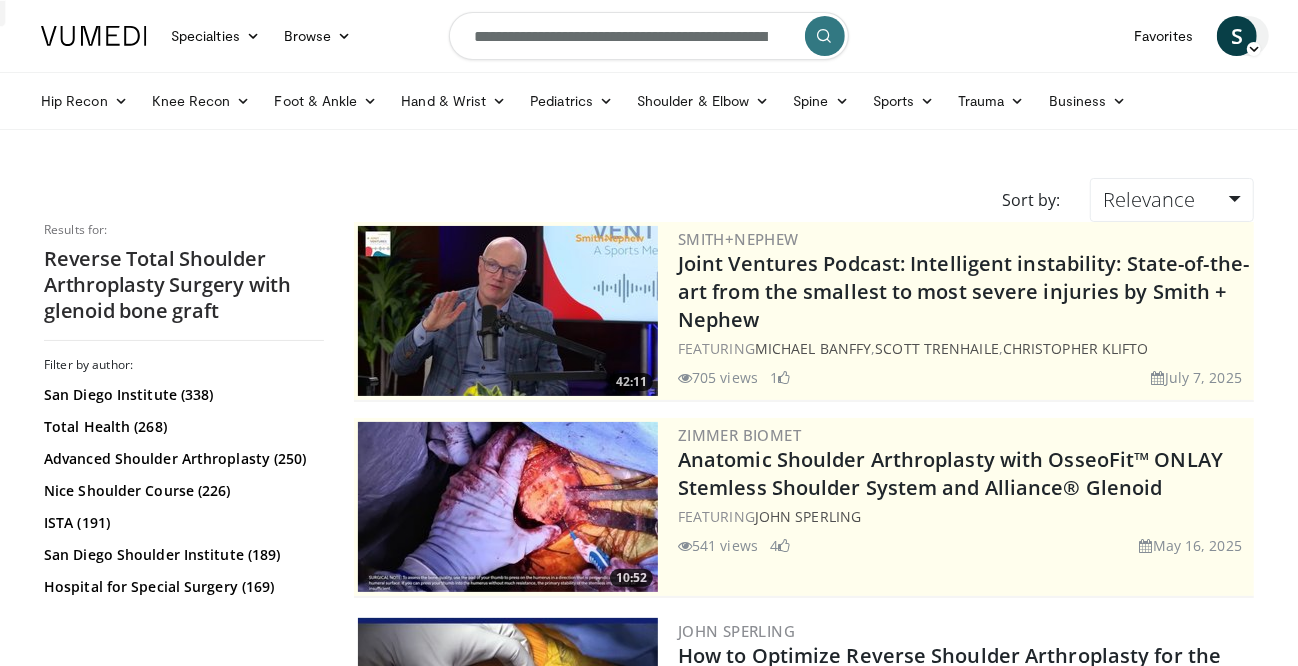 click on "S" at bounding box center [1237, 36] 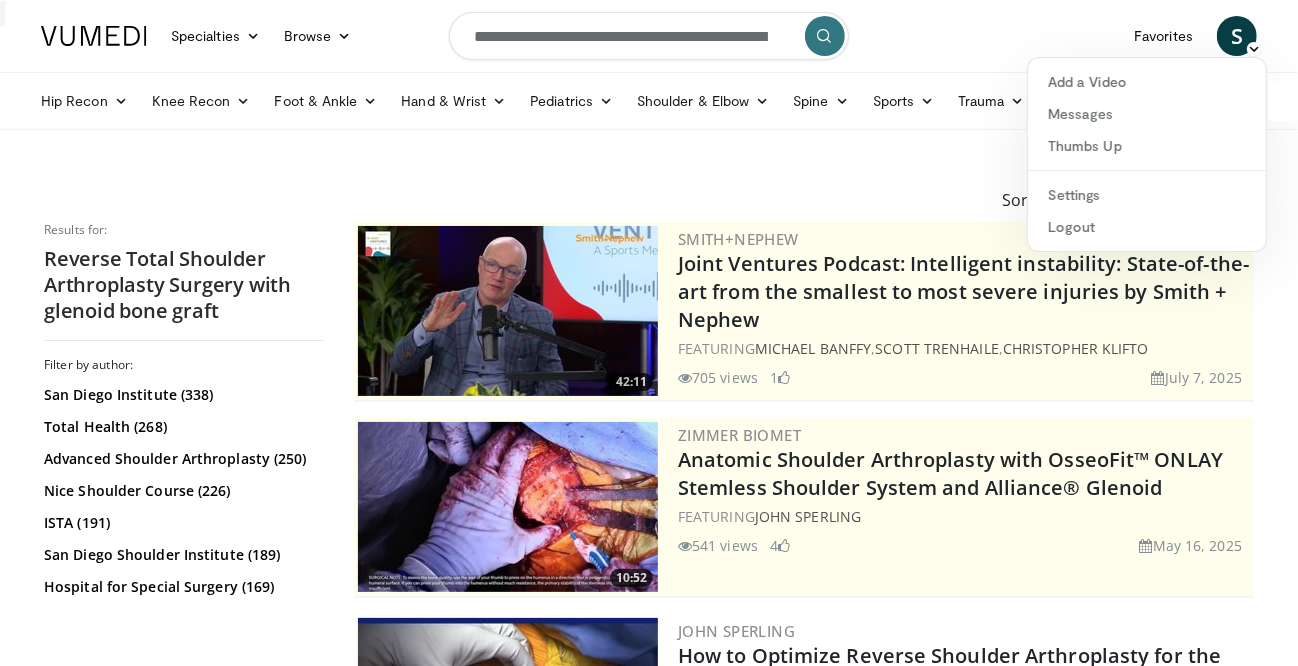 click on "Sort by:
Relevance
Relevance
Thumbs Up
Comments
Views
Newest
Oldest" at bounding box center (649, 200) 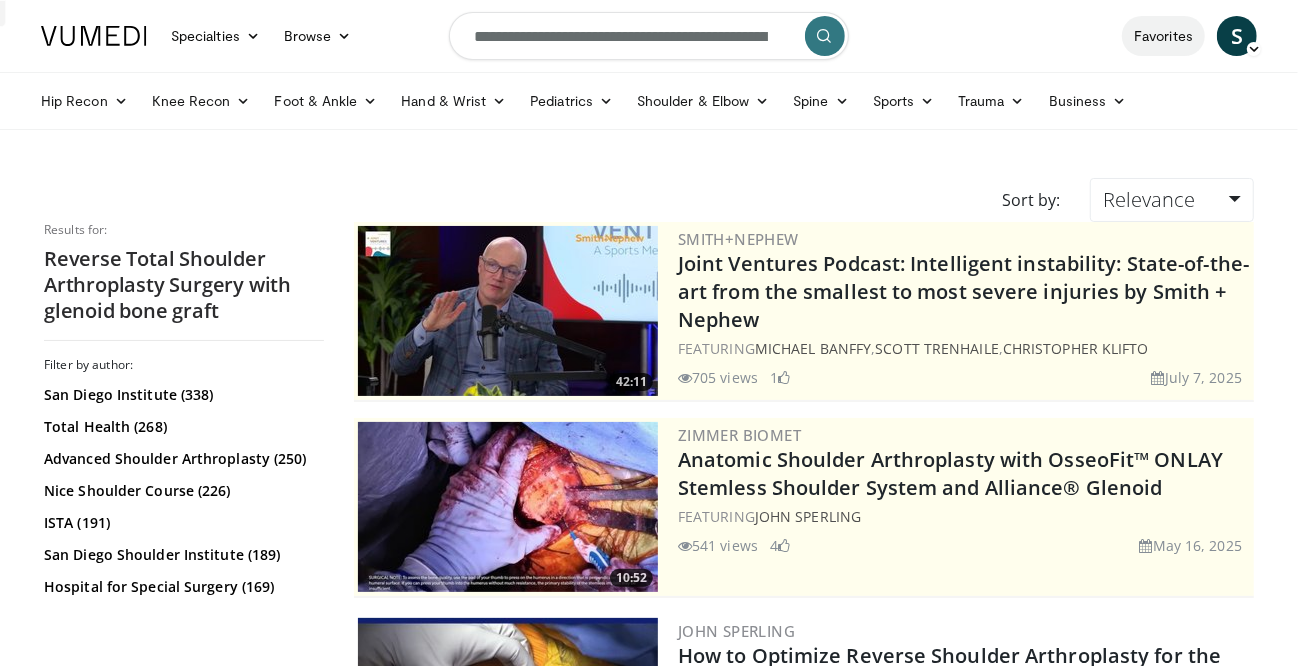 click on "Favorites" at bounding box center (1163, 36) 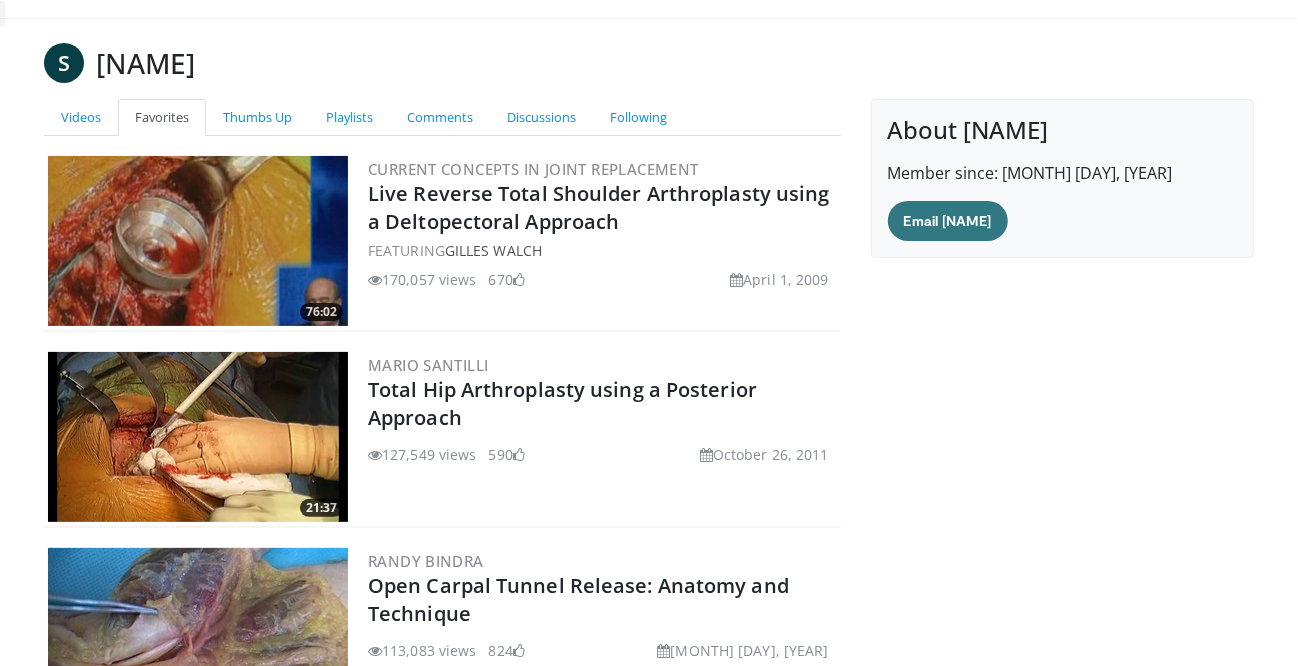 scroll, scrollTop: 0, scrollLeft: 0, axis: both 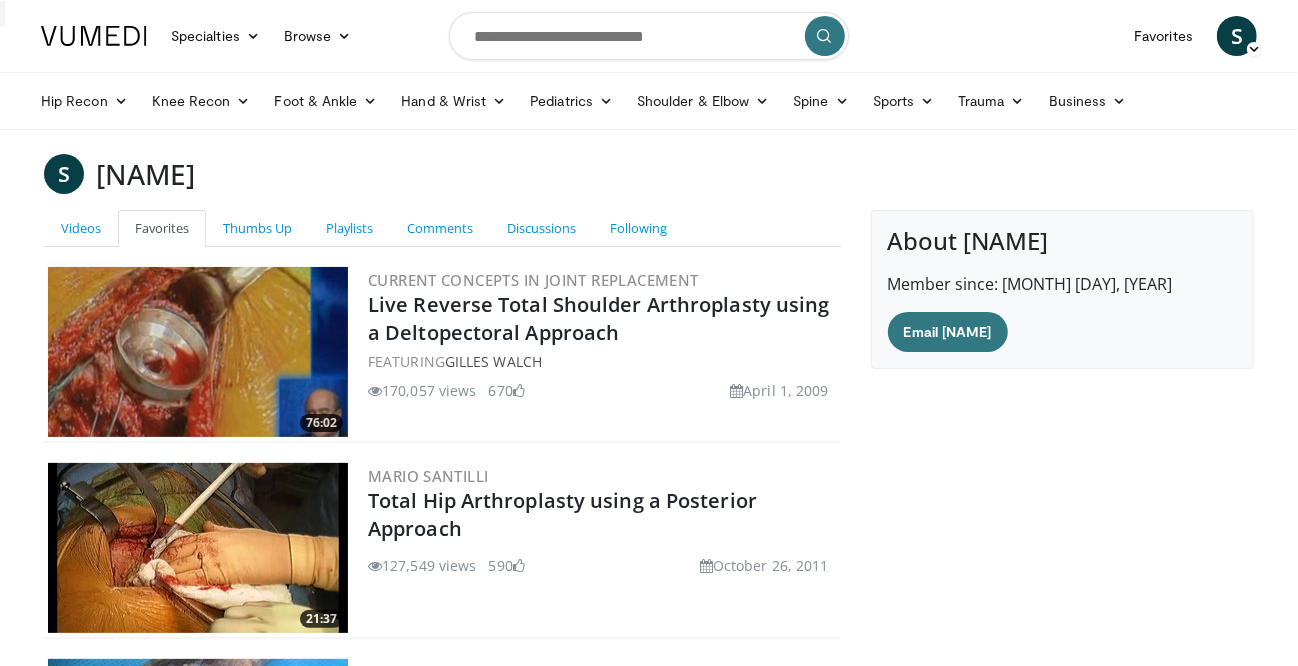 click at bounding box center (198, 352) 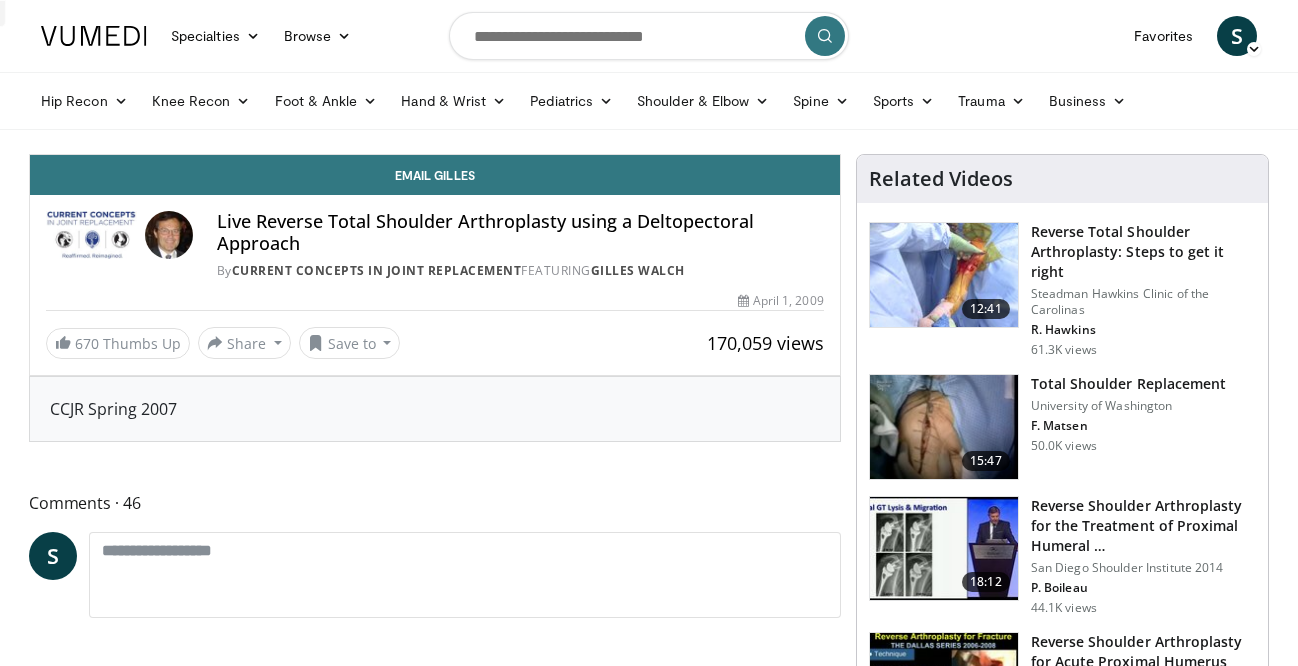 scroll, scrollTop: 0, scrollLeft: 0, axis: both 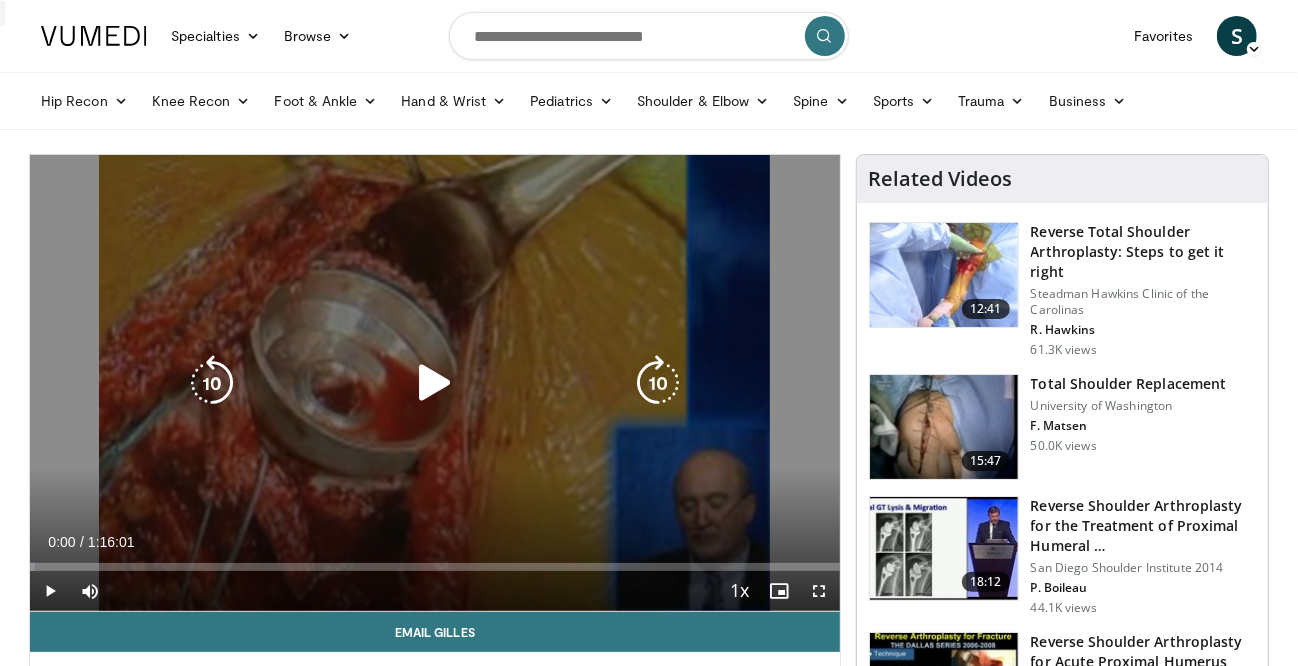 click at bounding box center (435, 383) 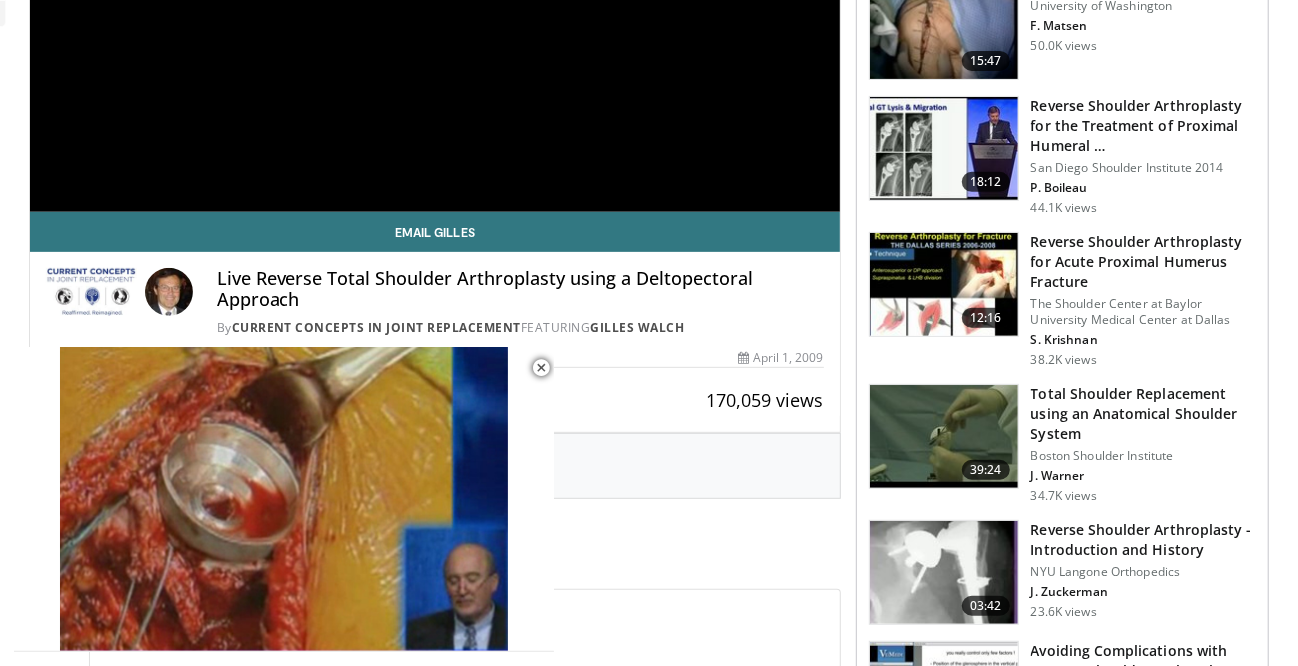 scroll, scrollTop: 800, scrollLeft: 0, axis: vertical 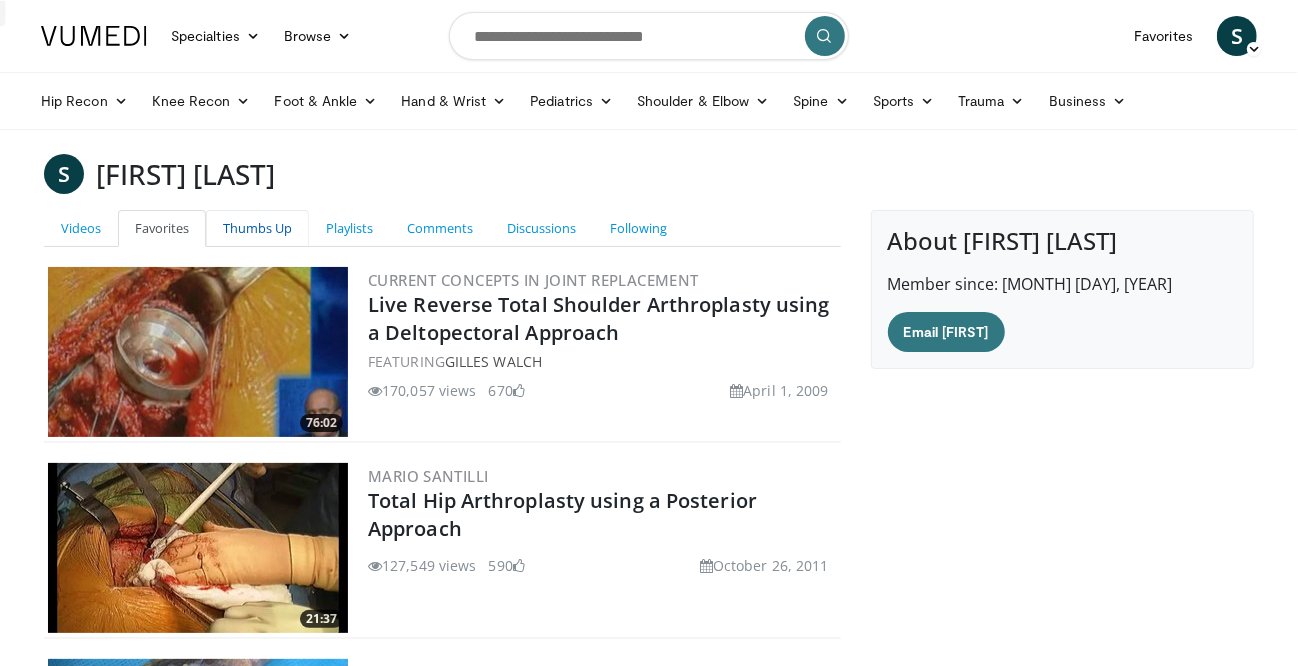 click on "Thumbs Up" at bounding box center (257, 228) 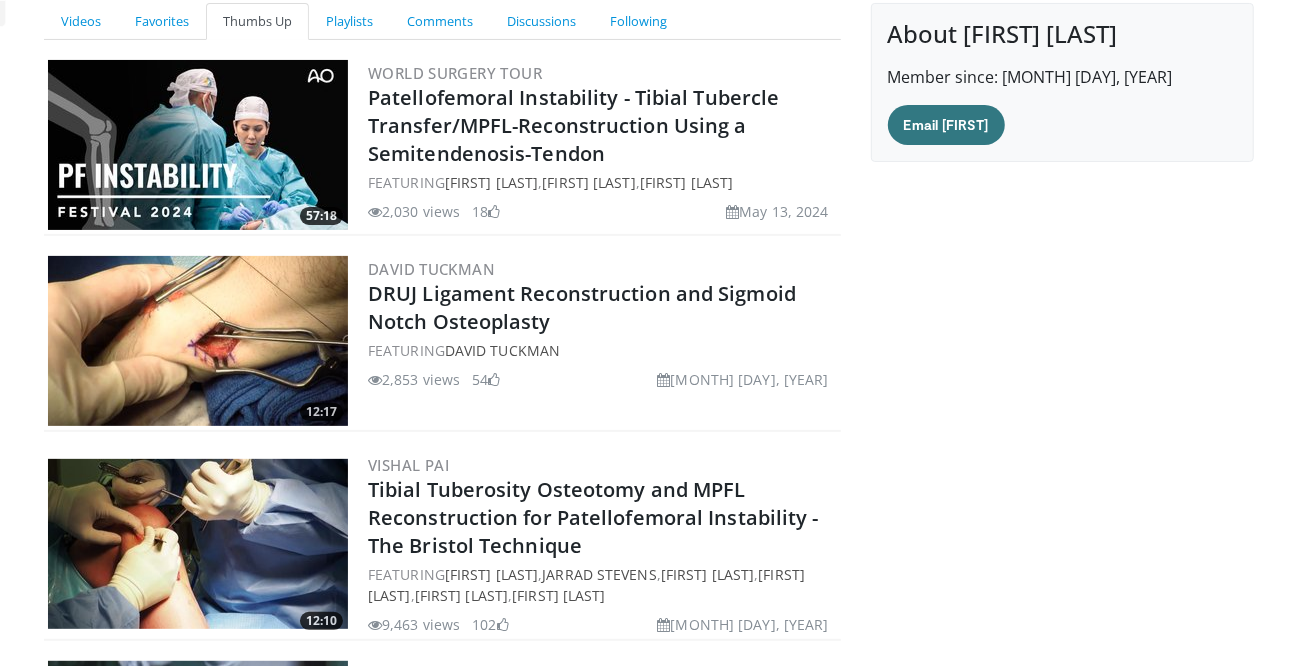 scroll, scrollTop: 181, scrollLeft: 0, axis: vertical 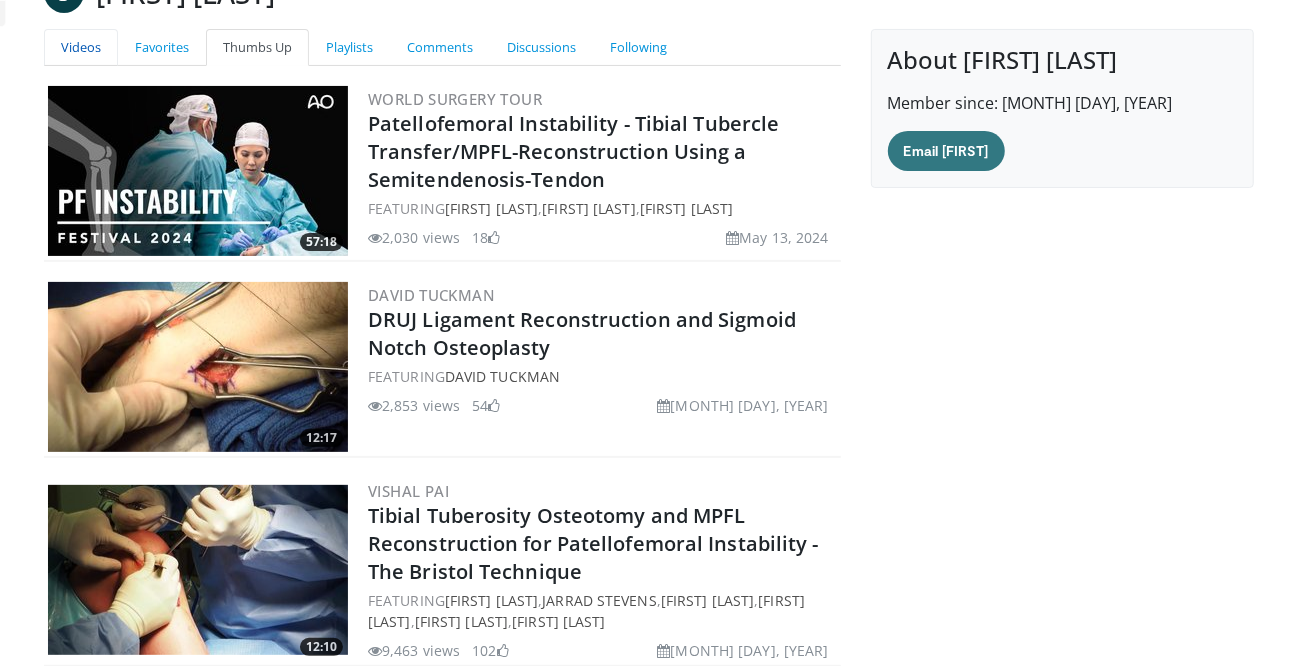 click on "Videos" at bounding box center (81, 47) 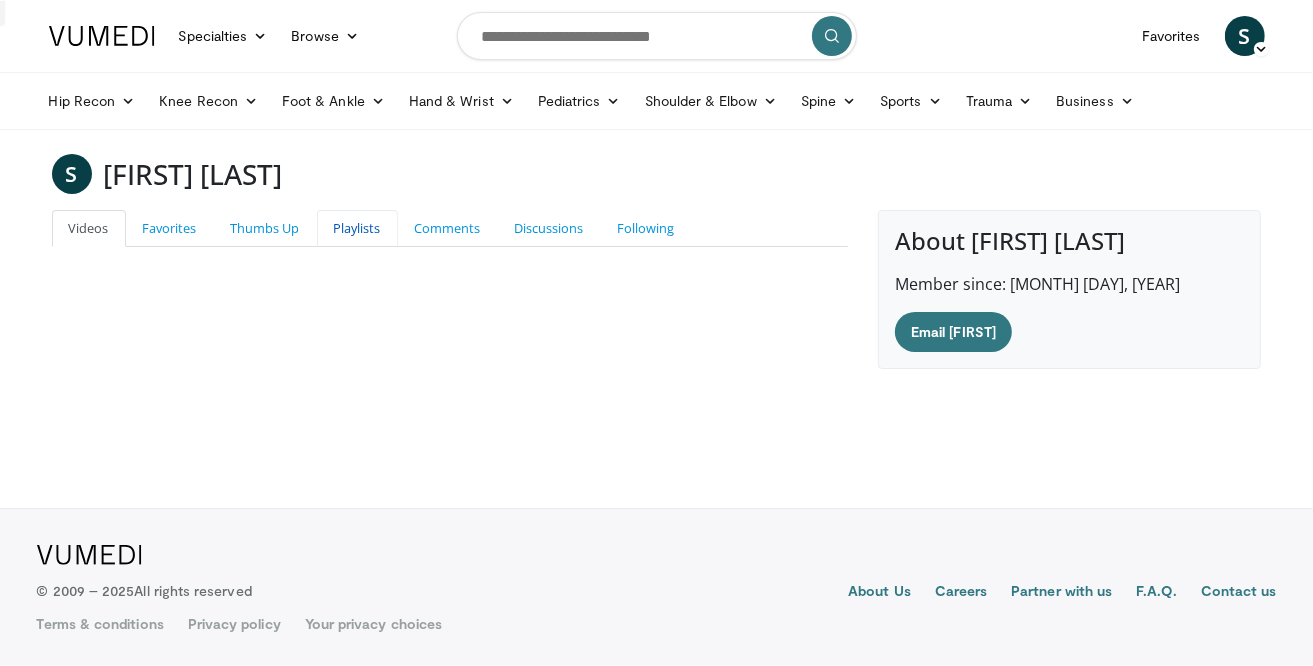 click on "Playlists" at bounding box center (357, 228) 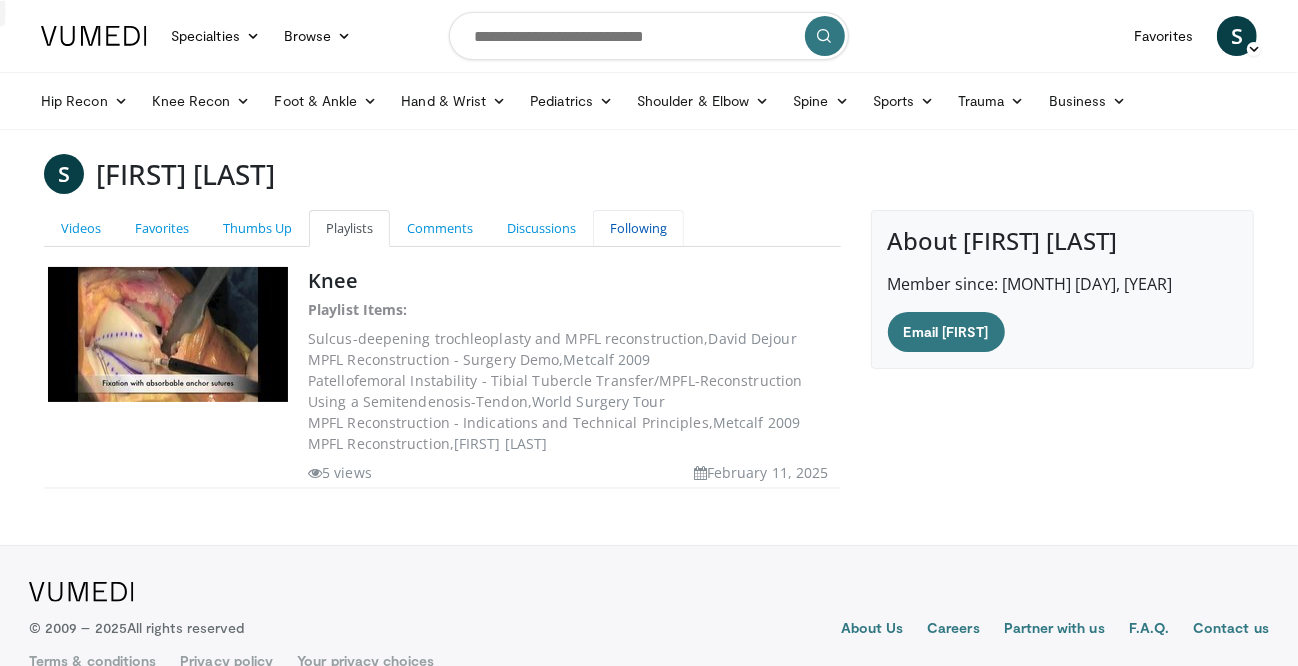 click on "Following" at bounding box center (638, 228) 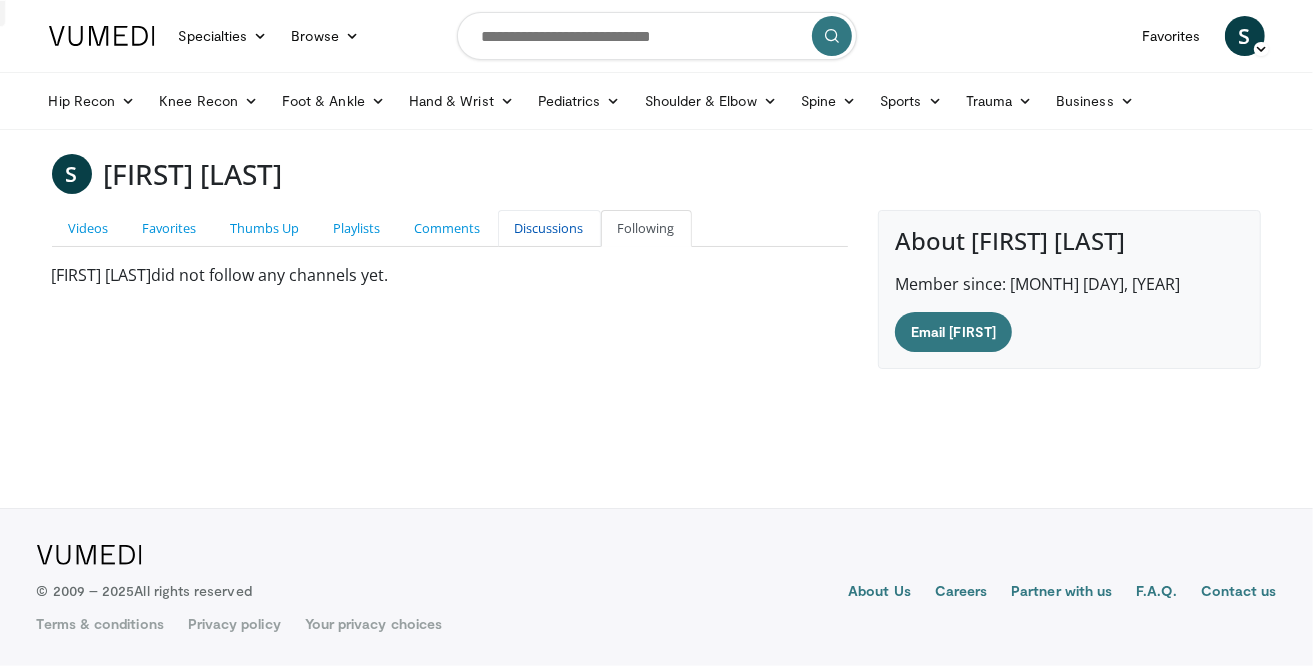 click on "Discussions" at bounding box center (549, 228) 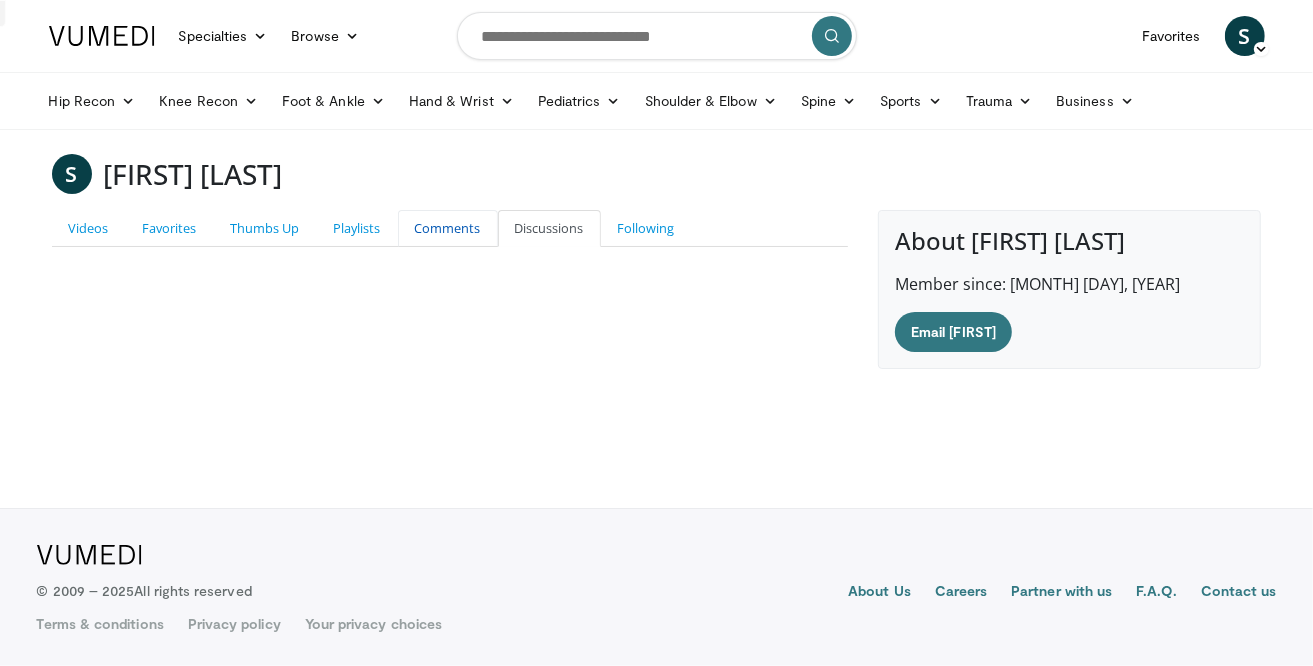 click on "Comments" at bounding box center [448, 228] 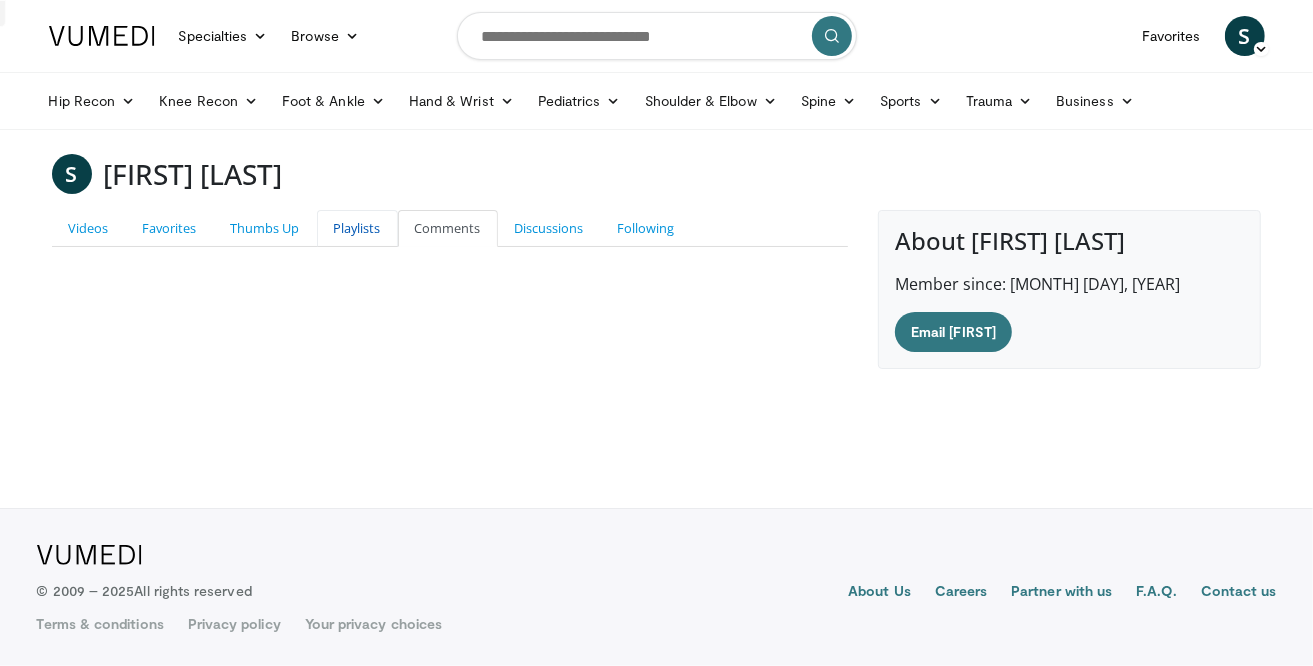 click on "Playlists" at bounding box center [357, 228] 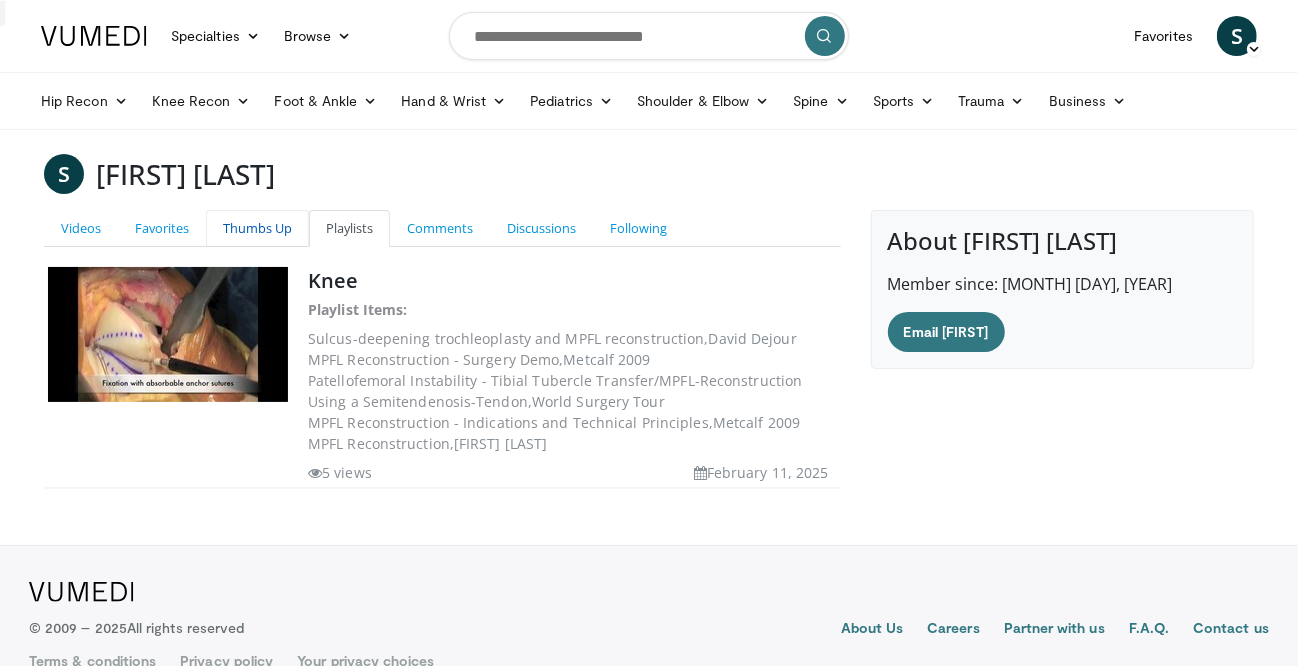 click on "Thumbs Up" at bounding box center [257, 228] 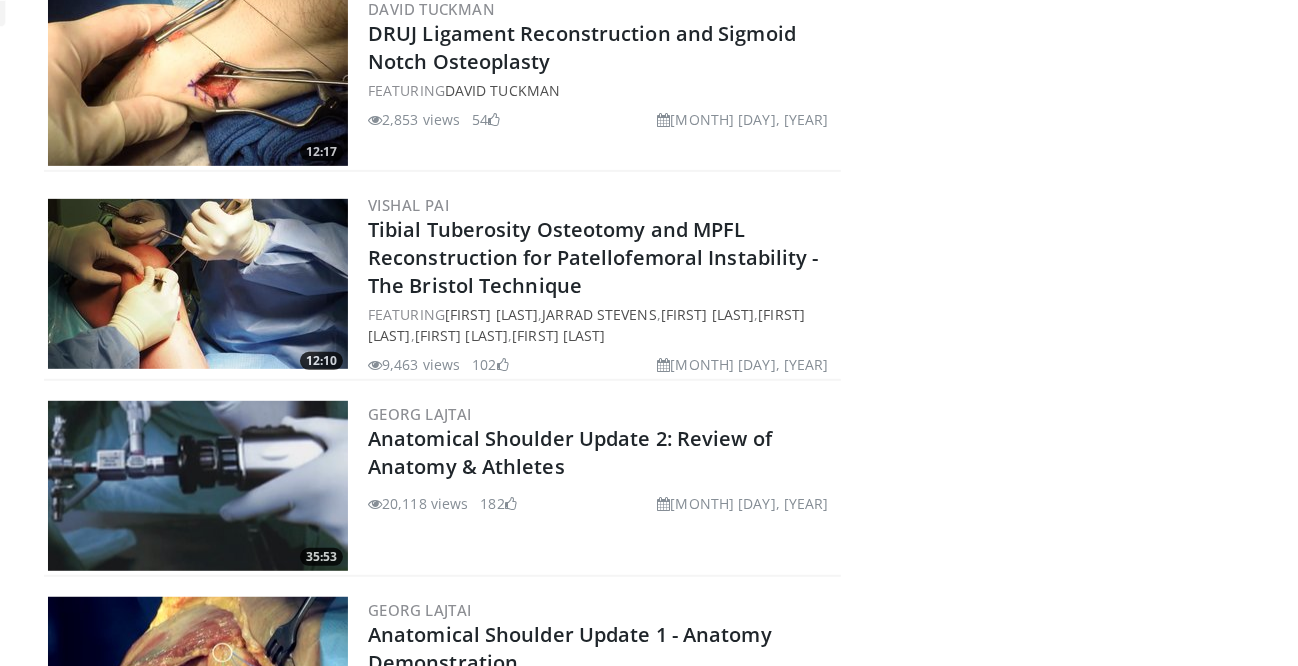 scroll, scrollTop: 181, scrollLeft: 0, axis: vertical 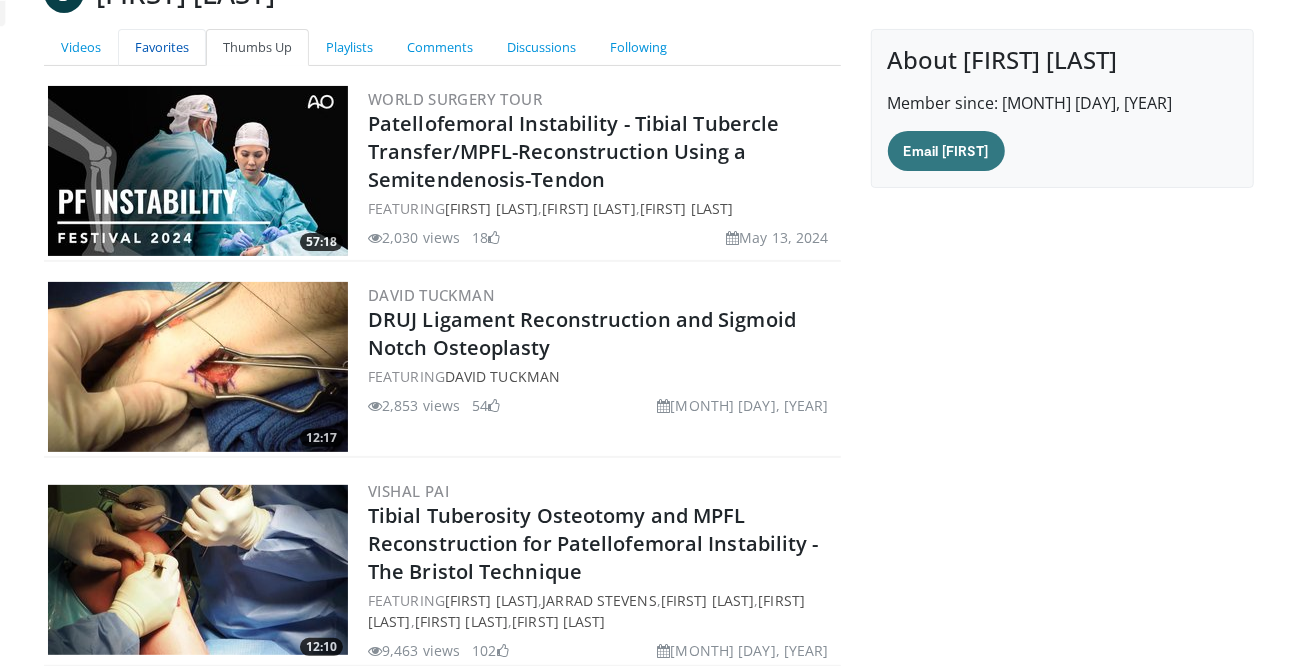 click on "Favorites" at bounding box center [162, 47] 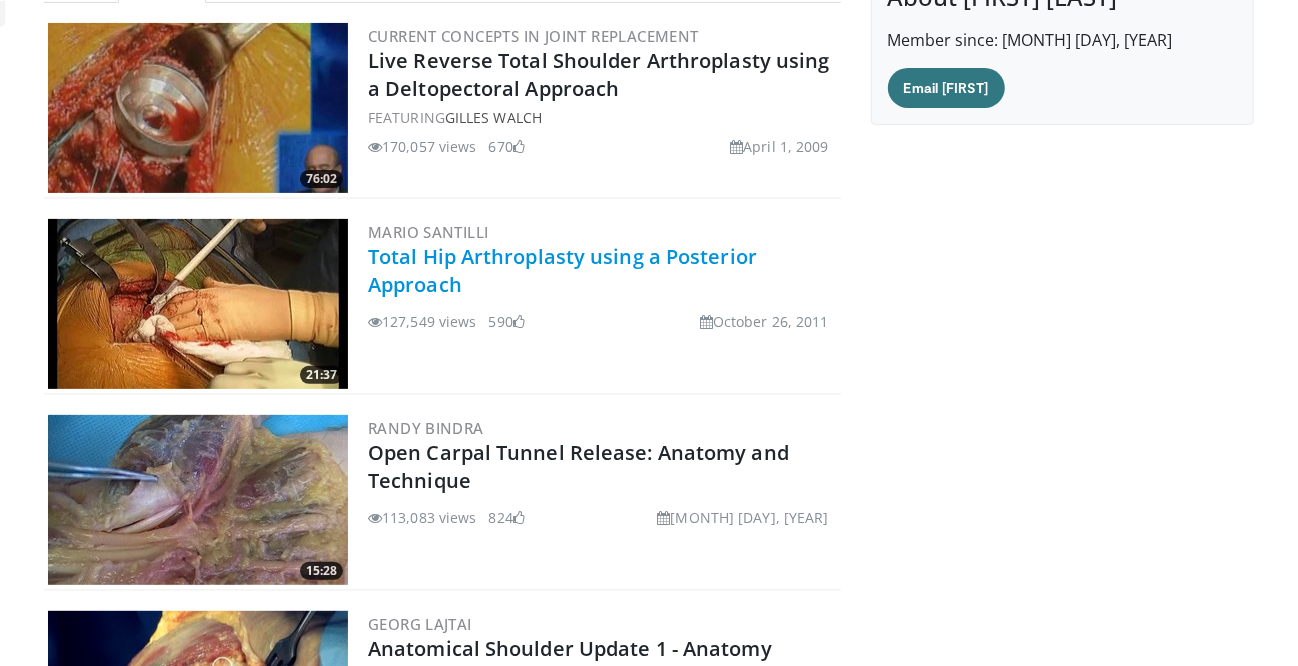 scroll, scrollTop: 0, scrollLeft: 0, axis: both 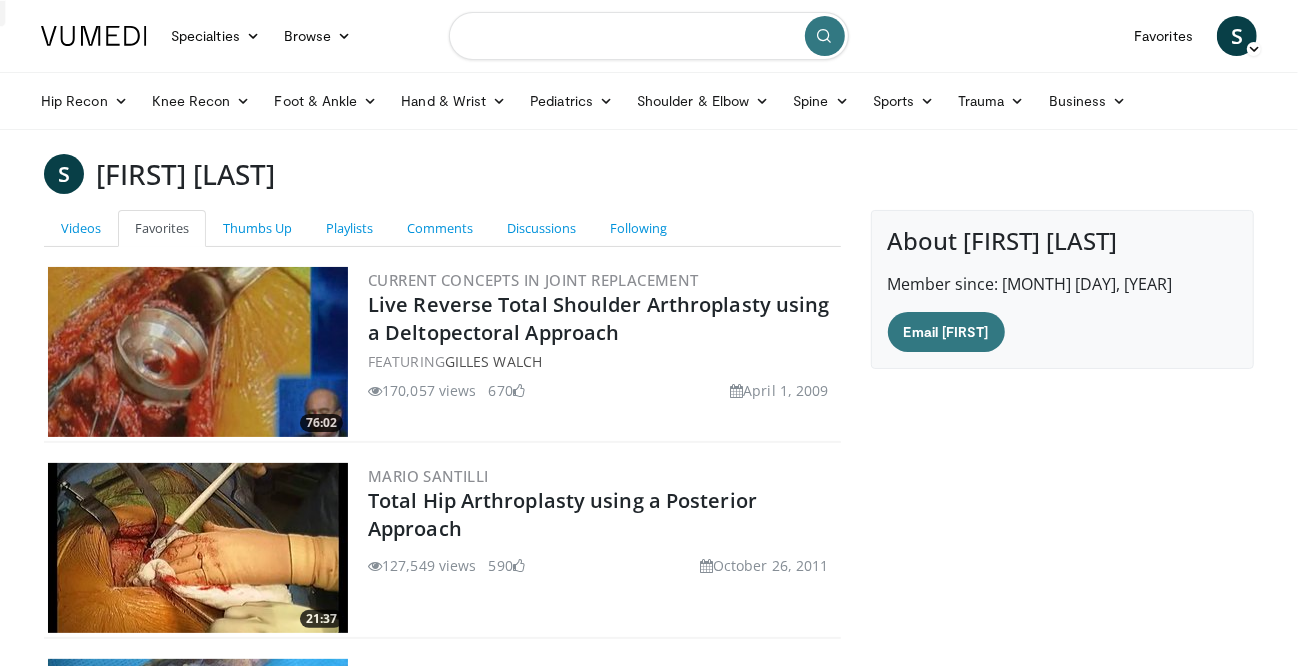 click at bounding box center [649, 36] 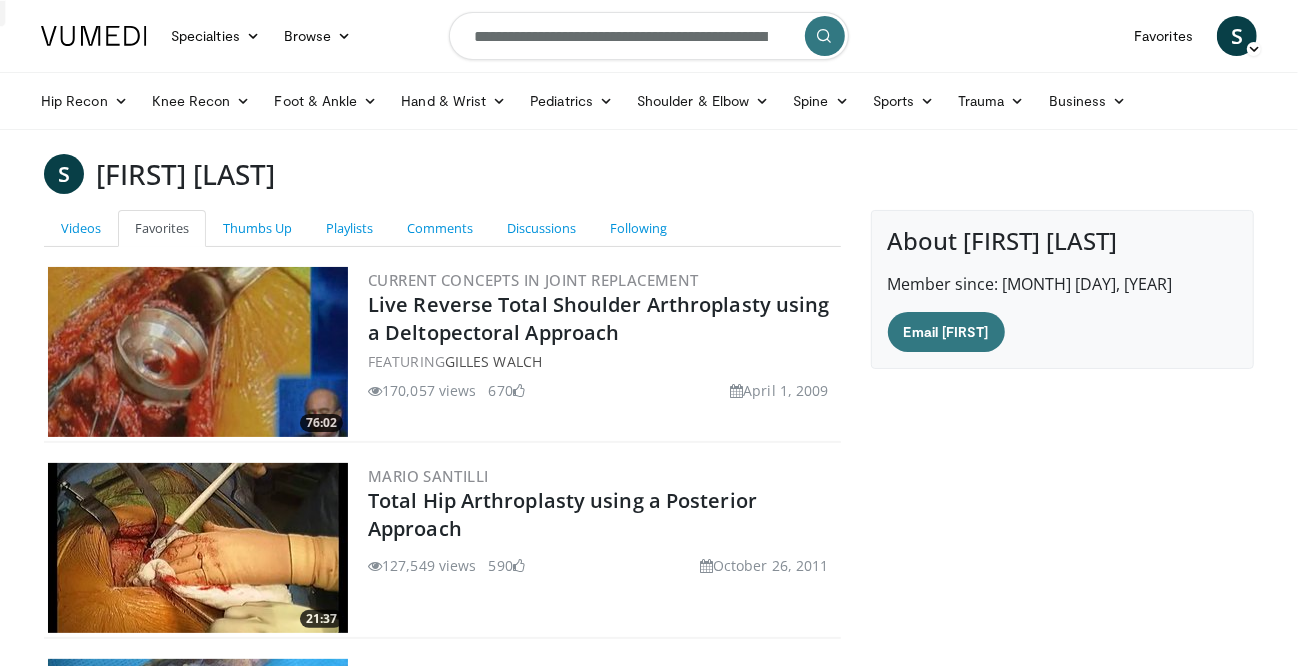 scroll, scrollTop: 0, scrollLeft: 195, axis: horizontal 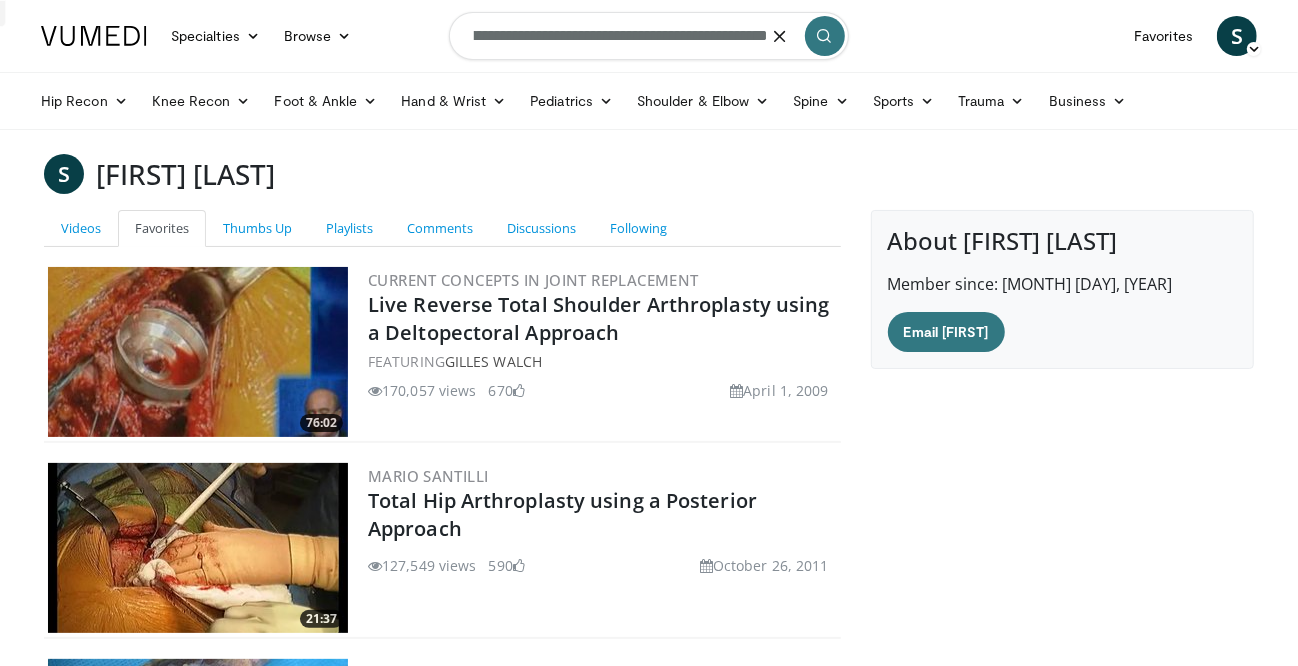 drag, startPoint x: 605, startPoint y: 33, endPoint x: 794, endPoint y: 37, distance: 189.04233 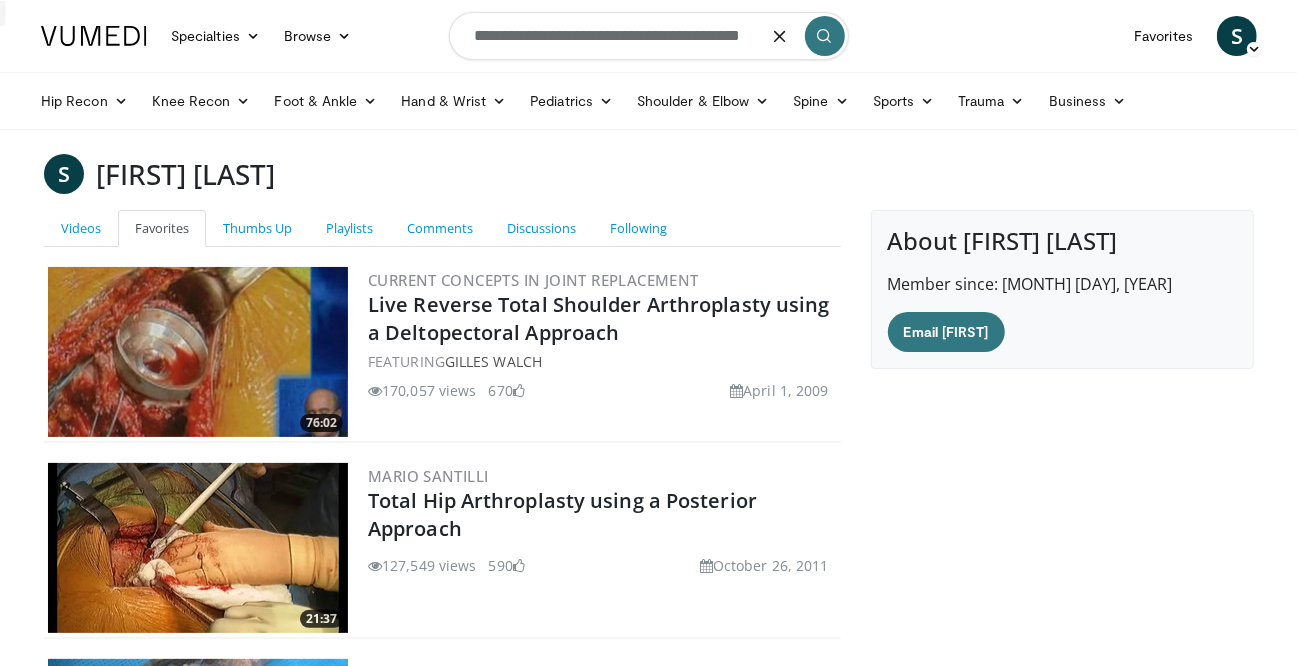 scroll, scrollTop: 0, scrollLeft: 29, axis: horizontal 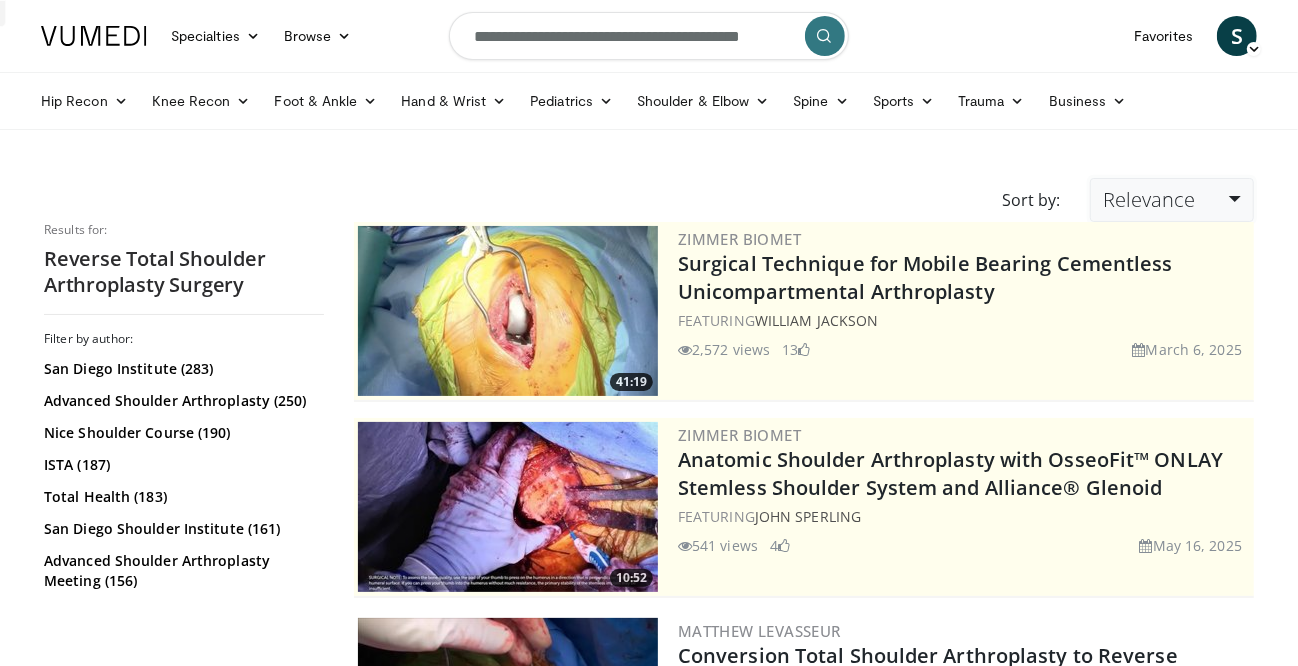 click on "Relevance" at bounding box center [1172, 200] 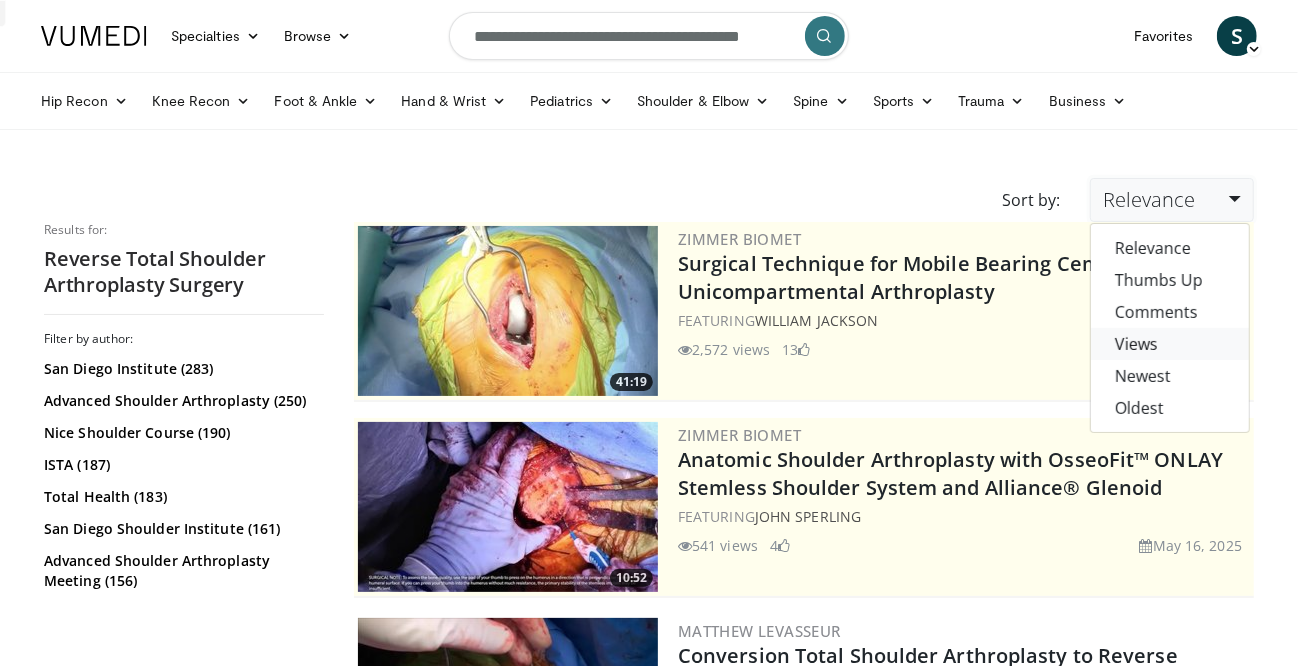 click on "Views" at bounding box center (1170, 344) 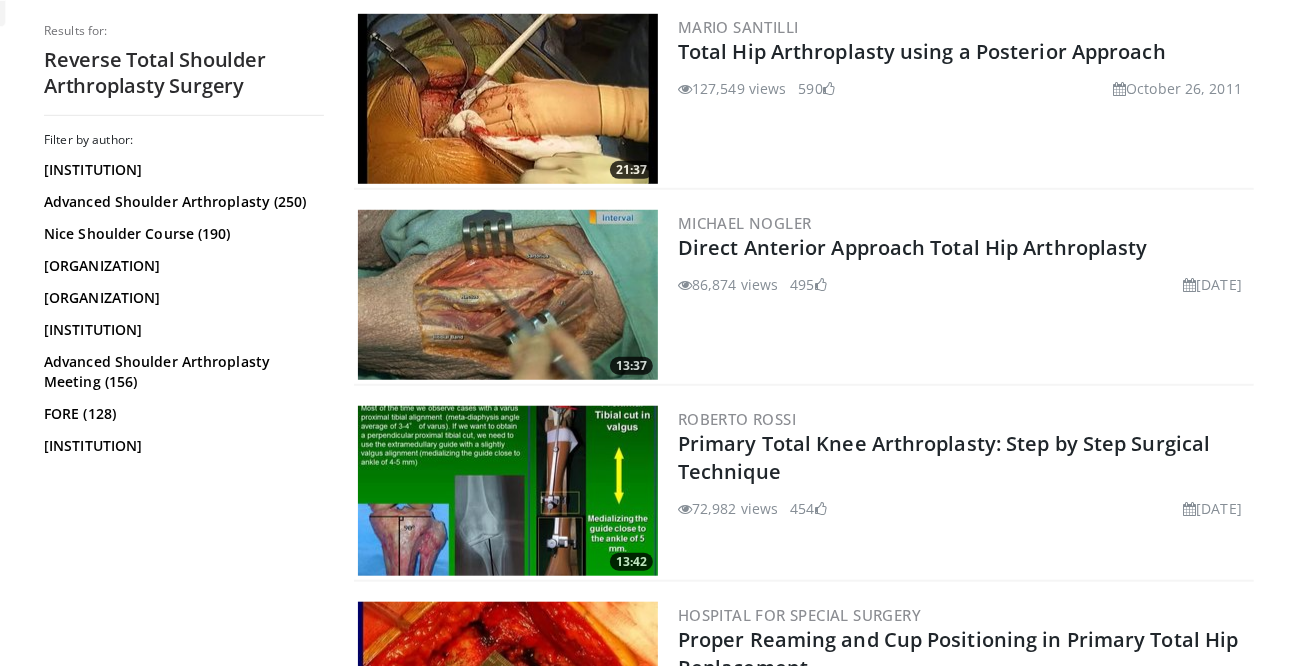 scroll, scrollTop: 1200, scrollLeft: 0, axis: vertical 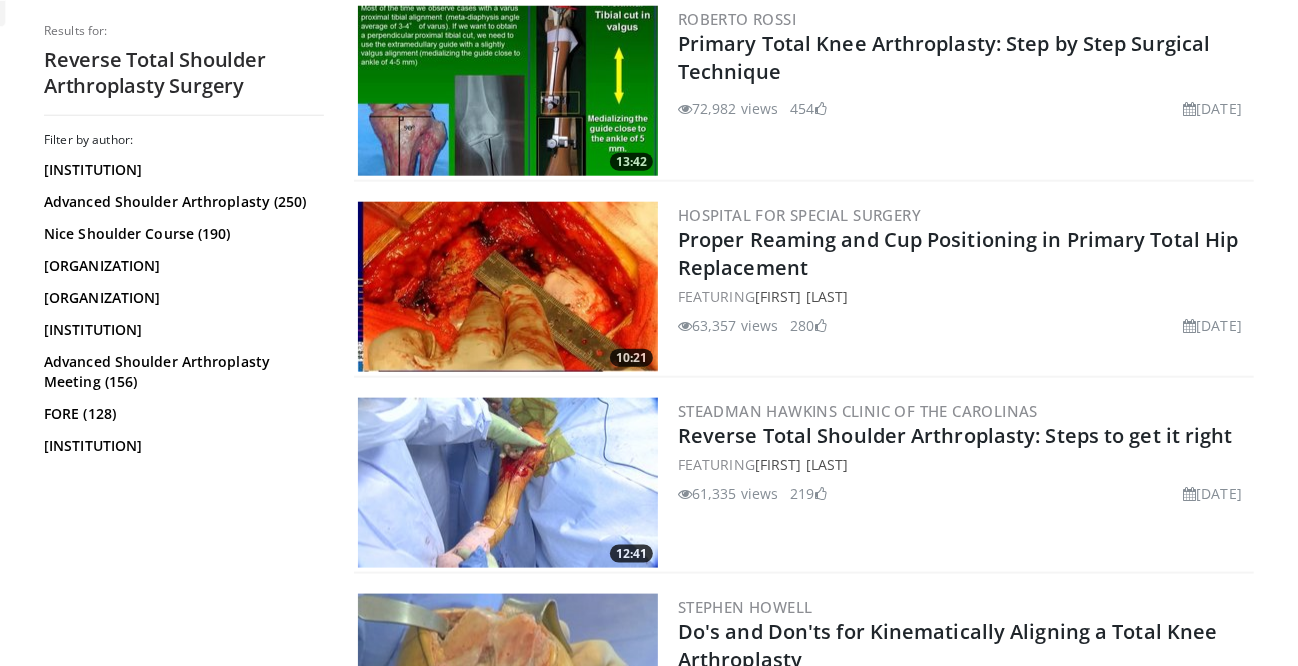 click at bounding box center [508, 483] 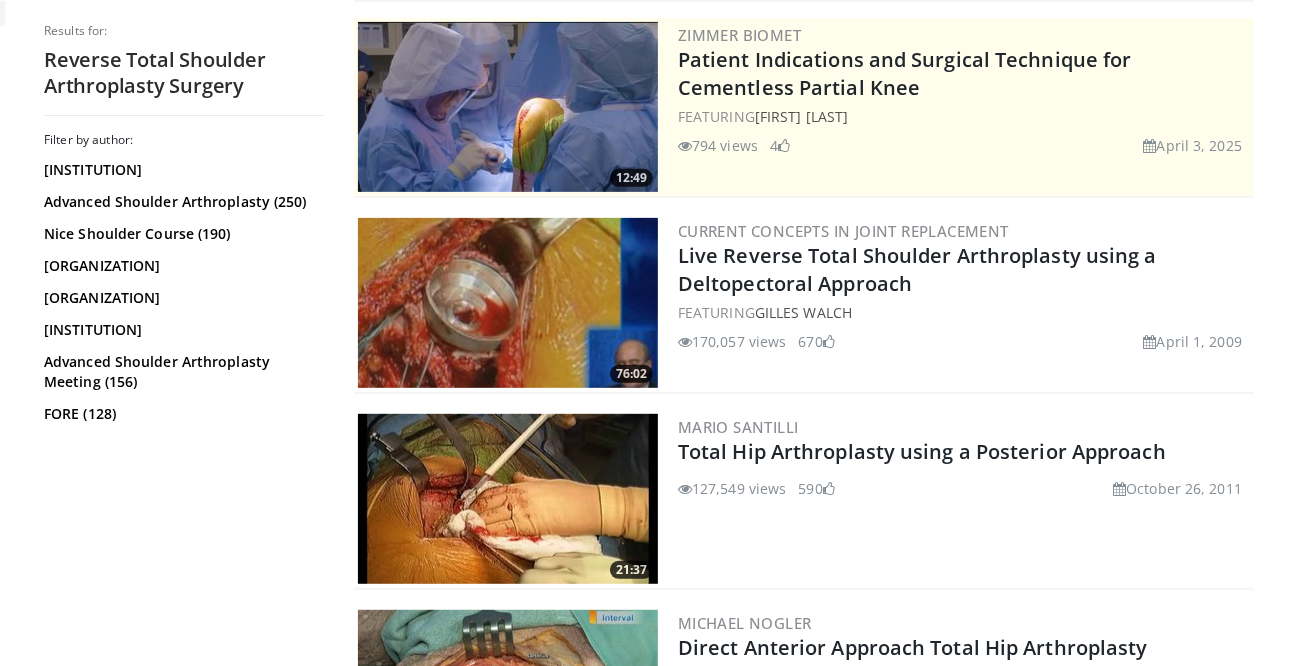 scroll, scrollTop: 0, scrollLeft: 0, axis: both 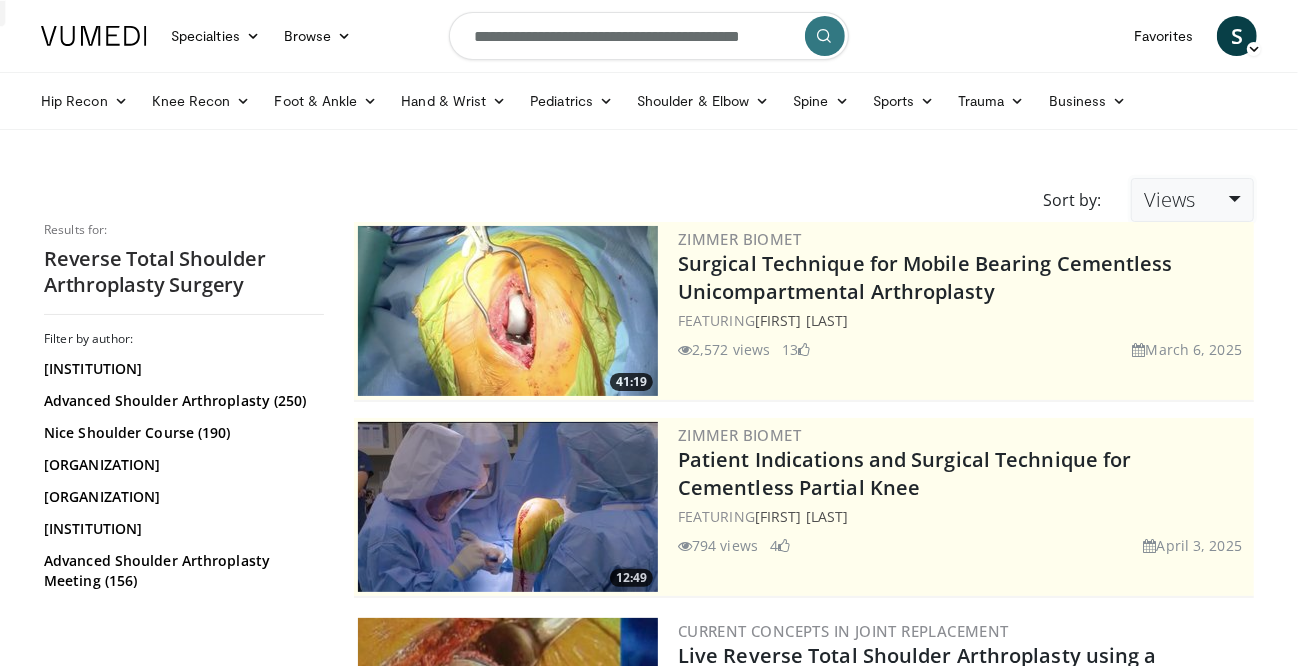 click on "Views" at bounding box center [1192, 200] 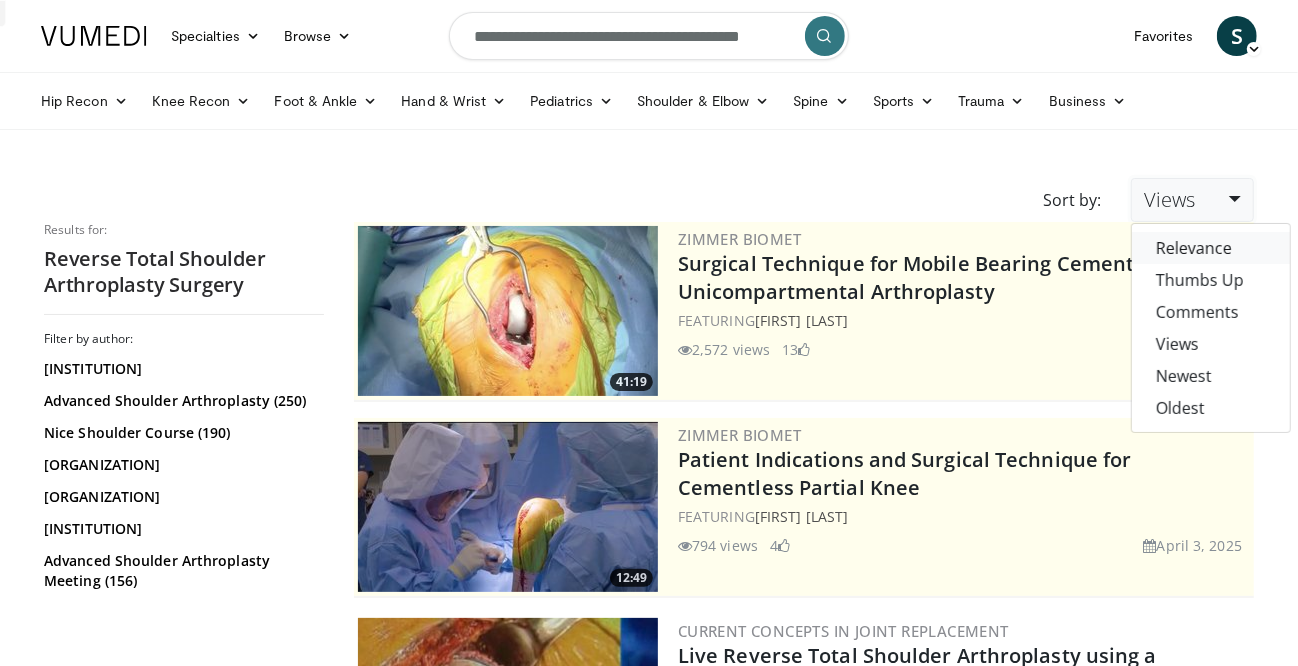 click on "Relevance" at bounding box center [1211, 248] 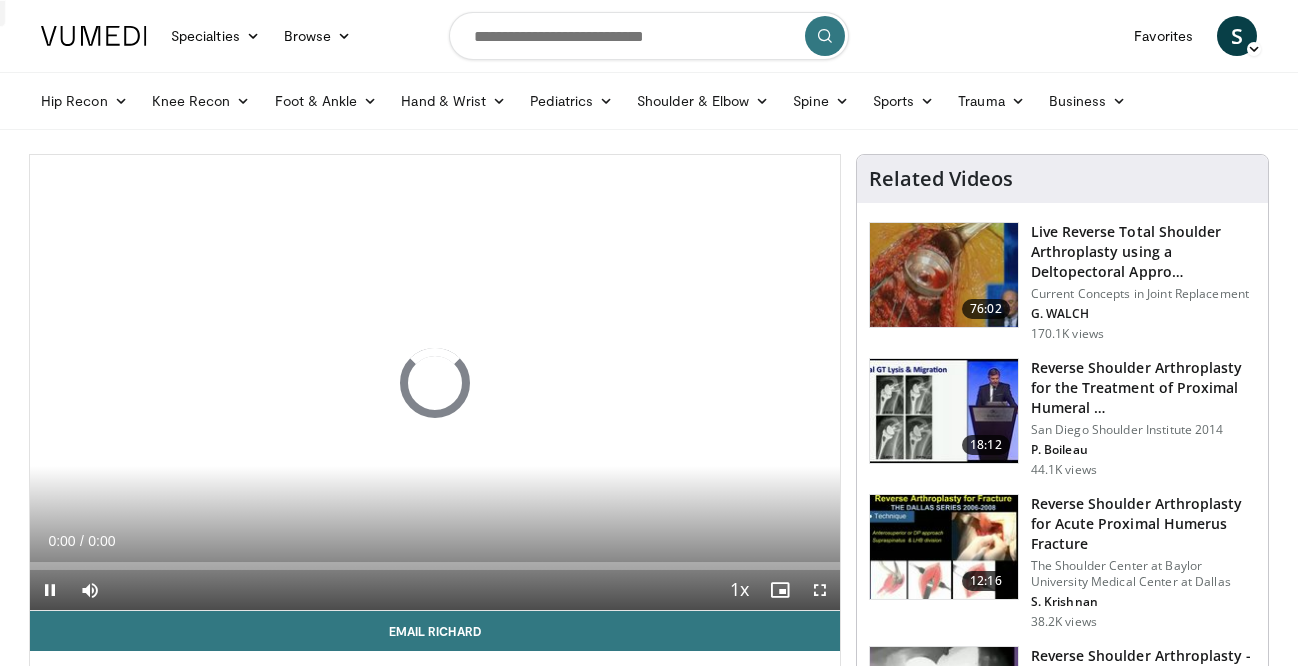 scroll, scrollTop: 0, scrollLeft: 0, axis: both 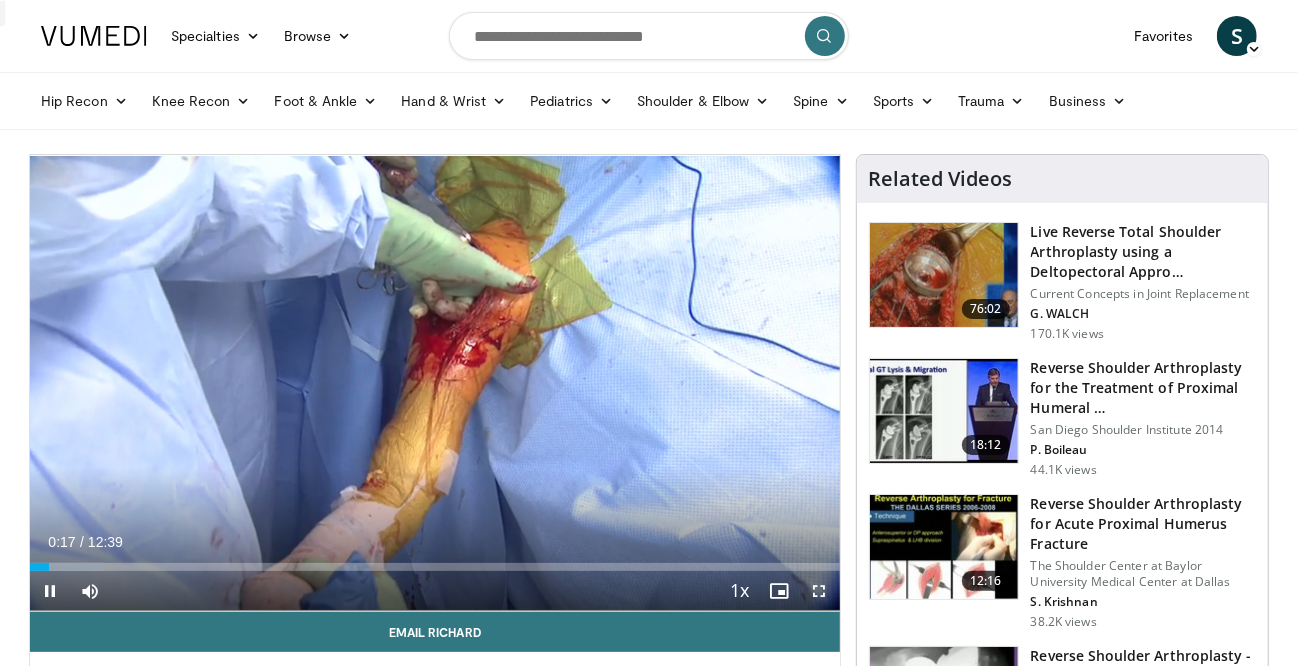 click at bounding box center (820, 591) 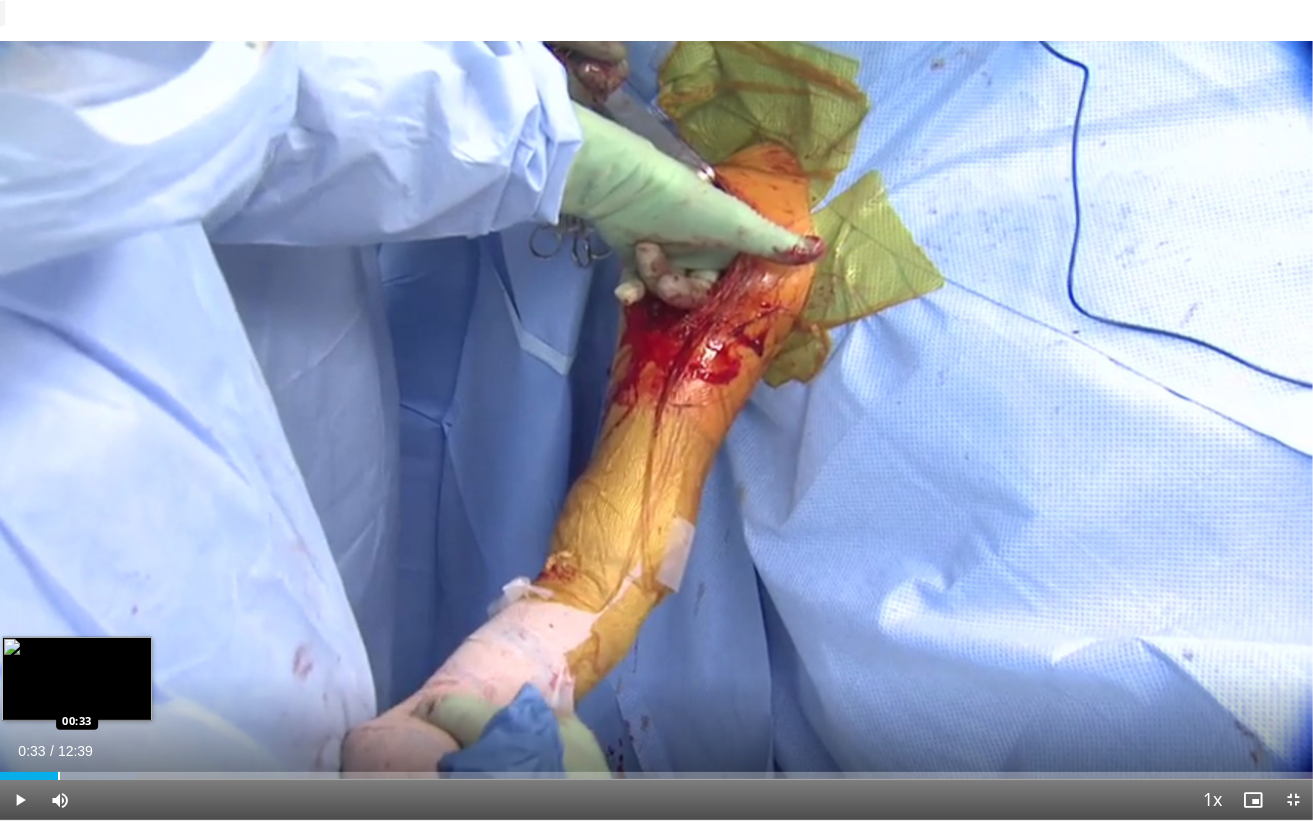 click on "Loaded :  10.50% 00:33 00:33" at bounding box center (656, 776) 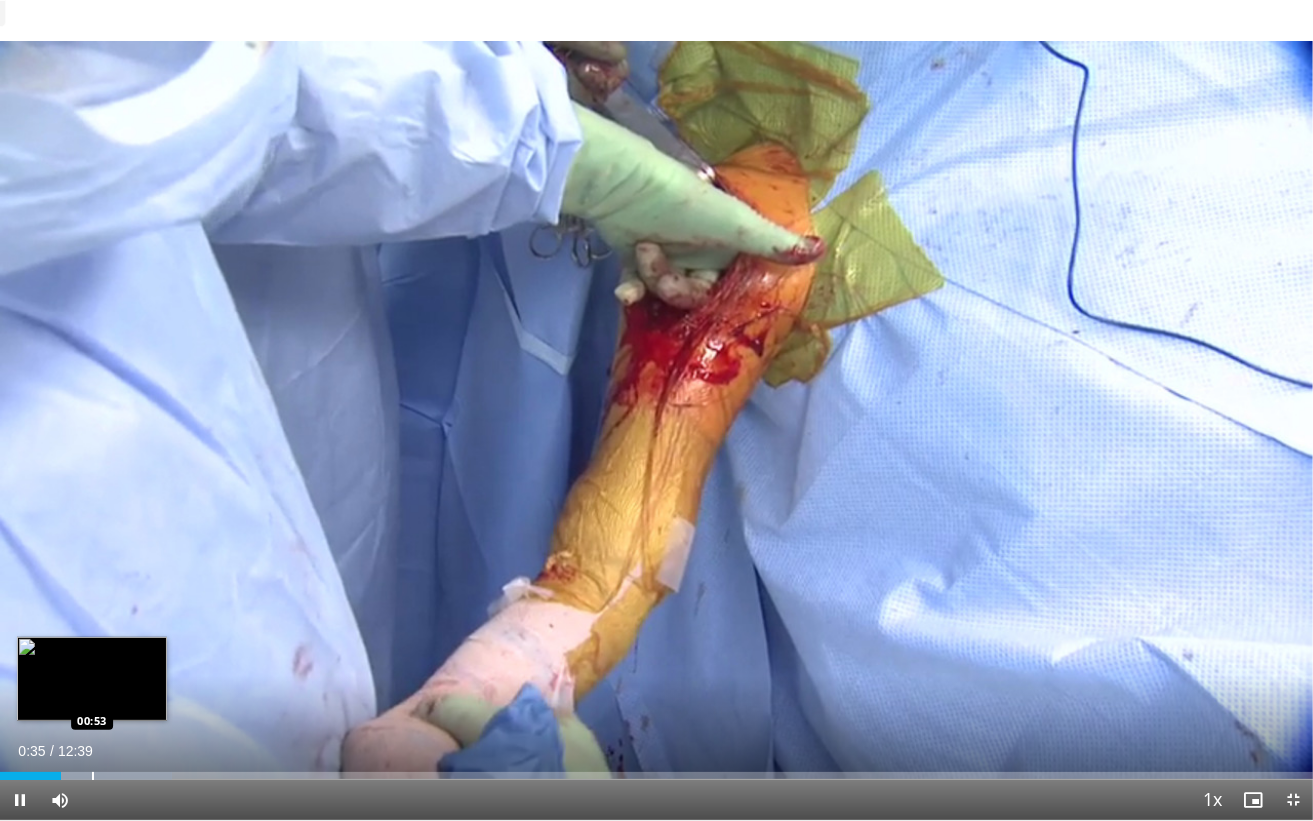 click at bounding box center [93, 776] 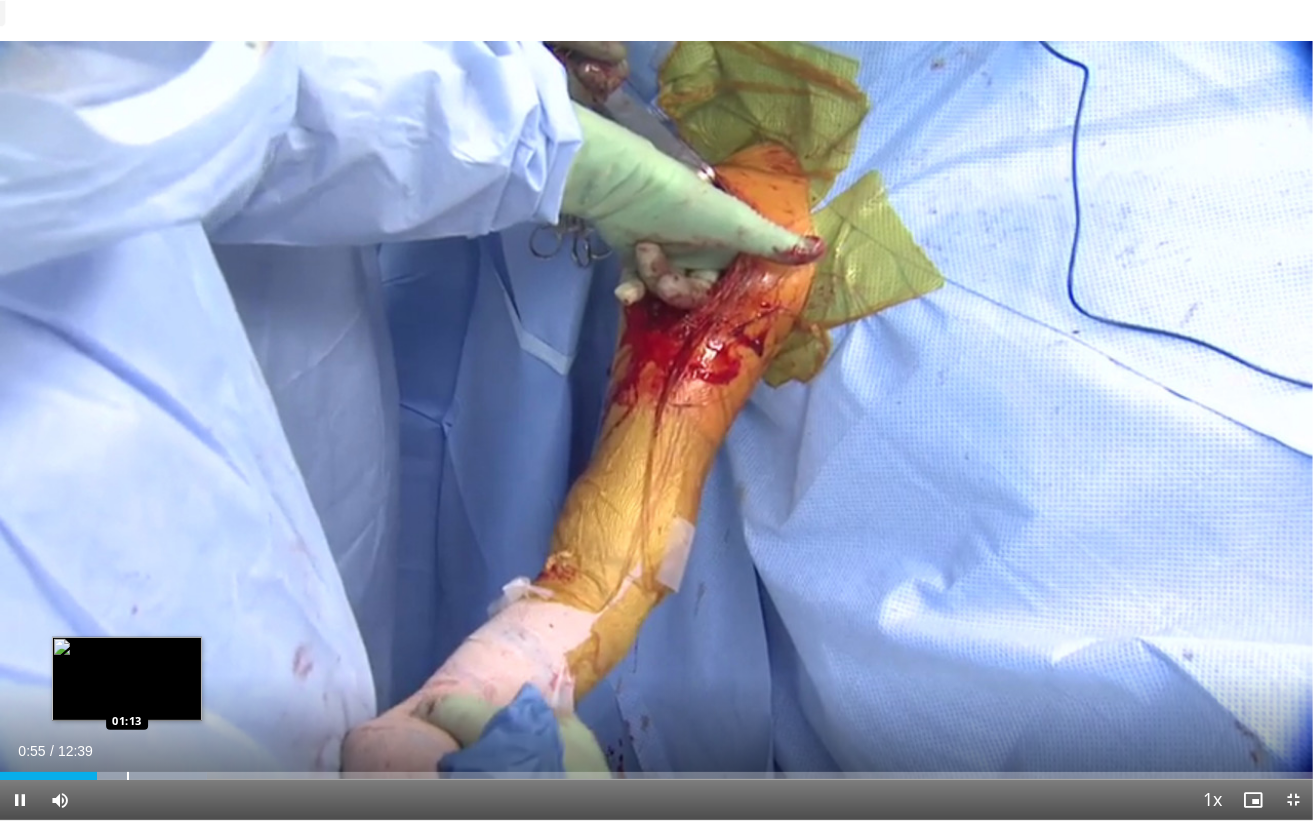 click at bounding box center [128, 776] 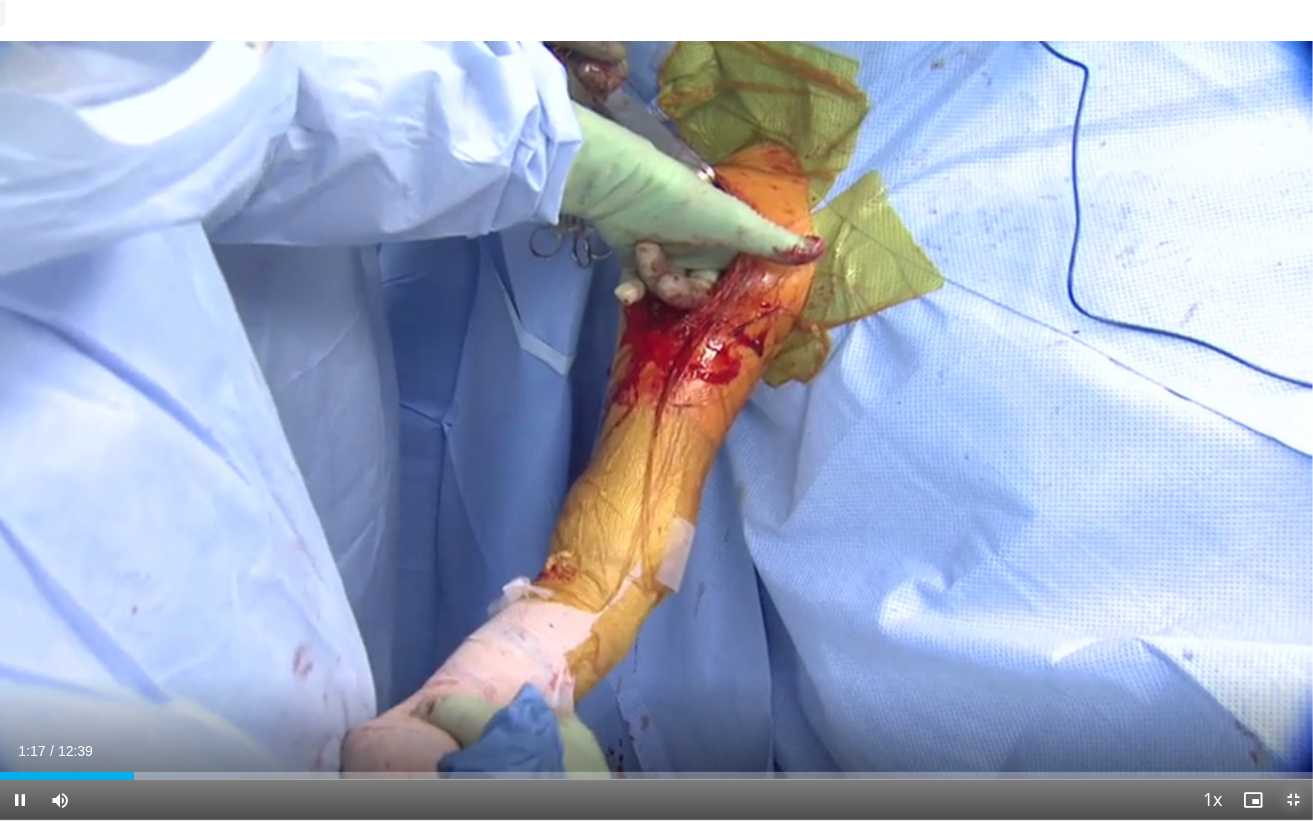 click at bounding box center [1293, 800] 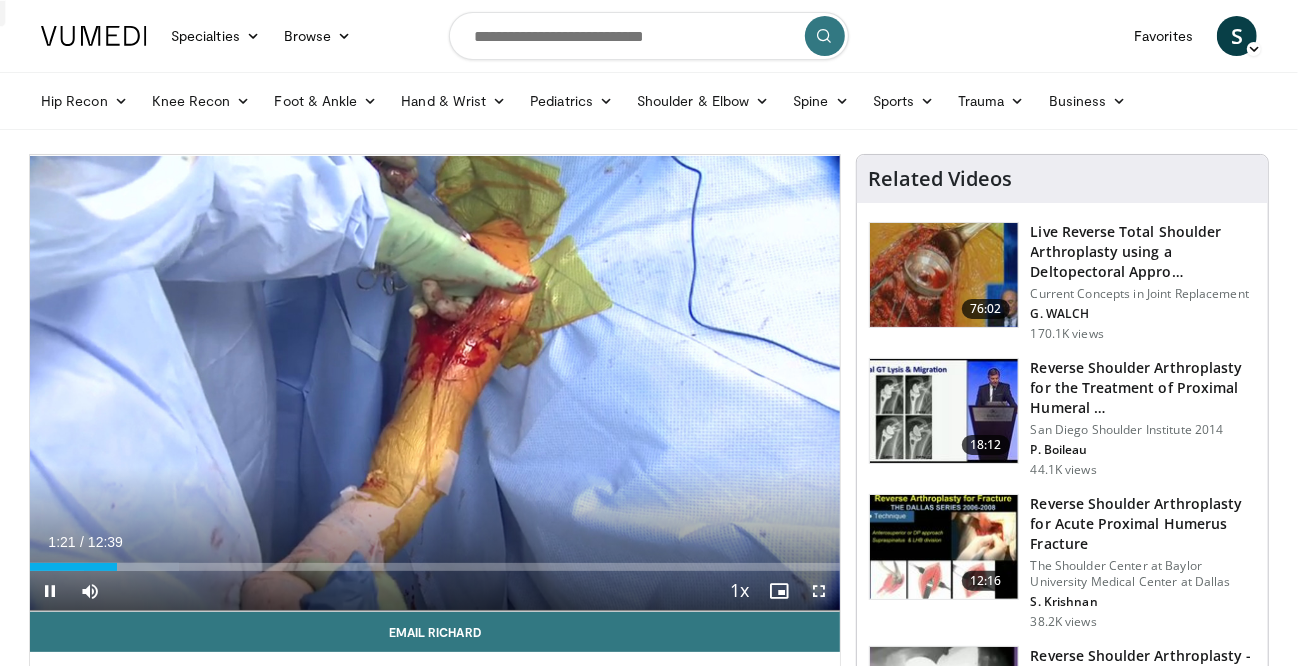 click at bounding box center [820, 591] 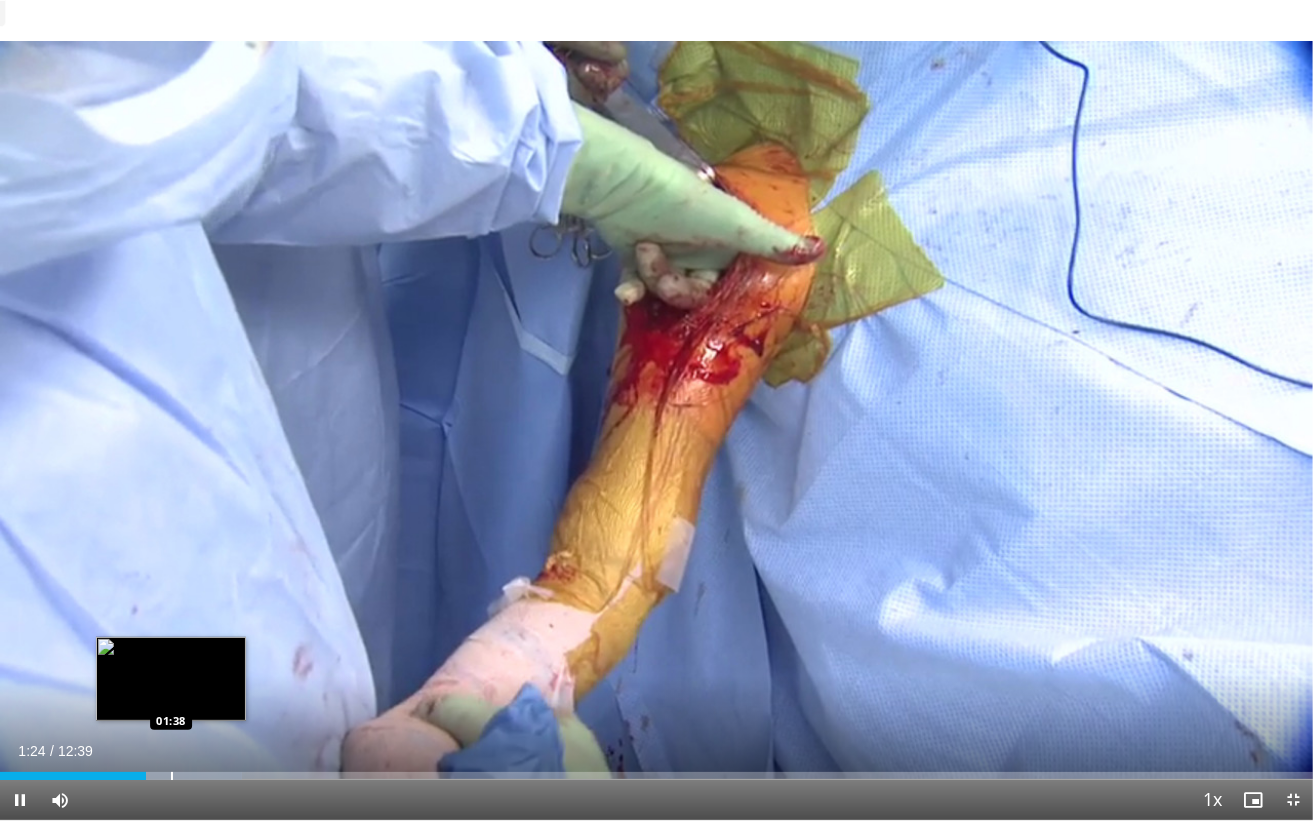 click on "Loaded :  18.44% 01:24 01:38" at bounding box center [656, 776] 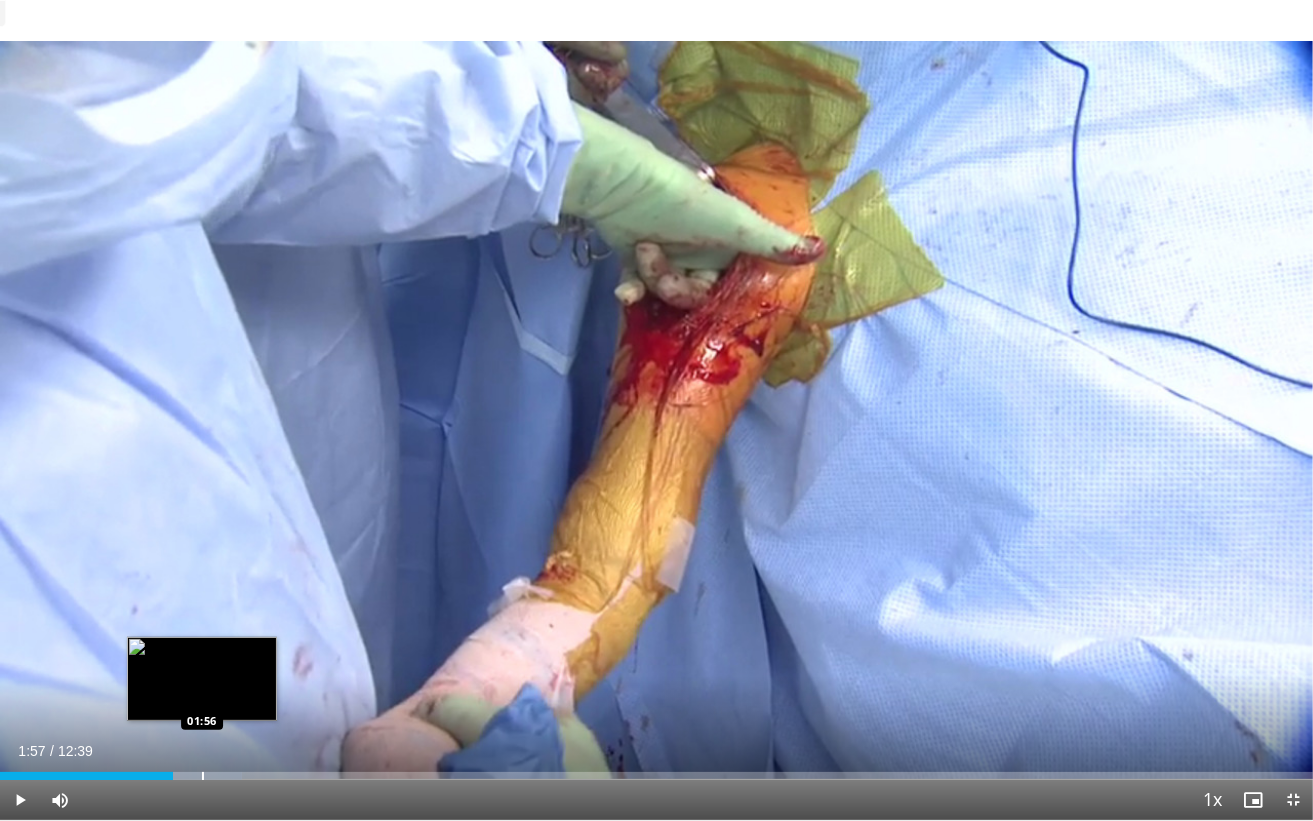 click at bounding box center (203, 776) 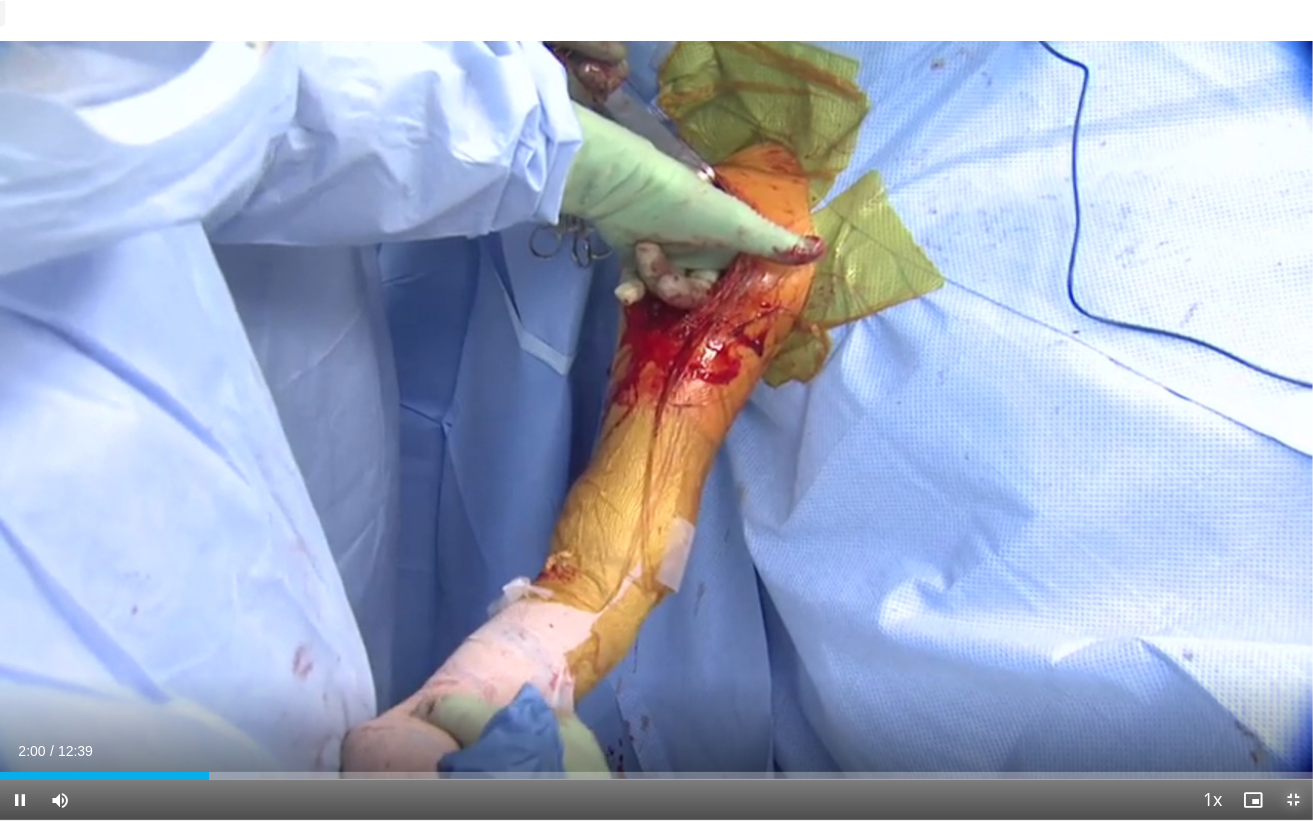click at bounding box center [1293, 800] 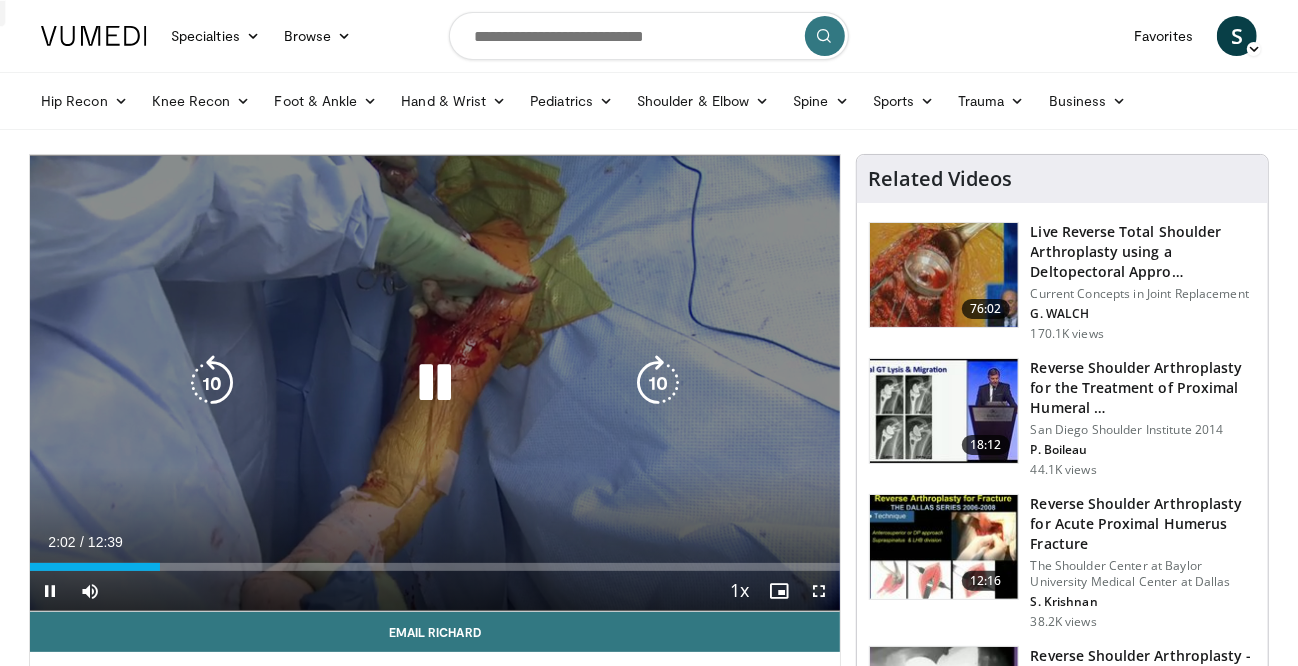 click at bounding box center [435, 383] 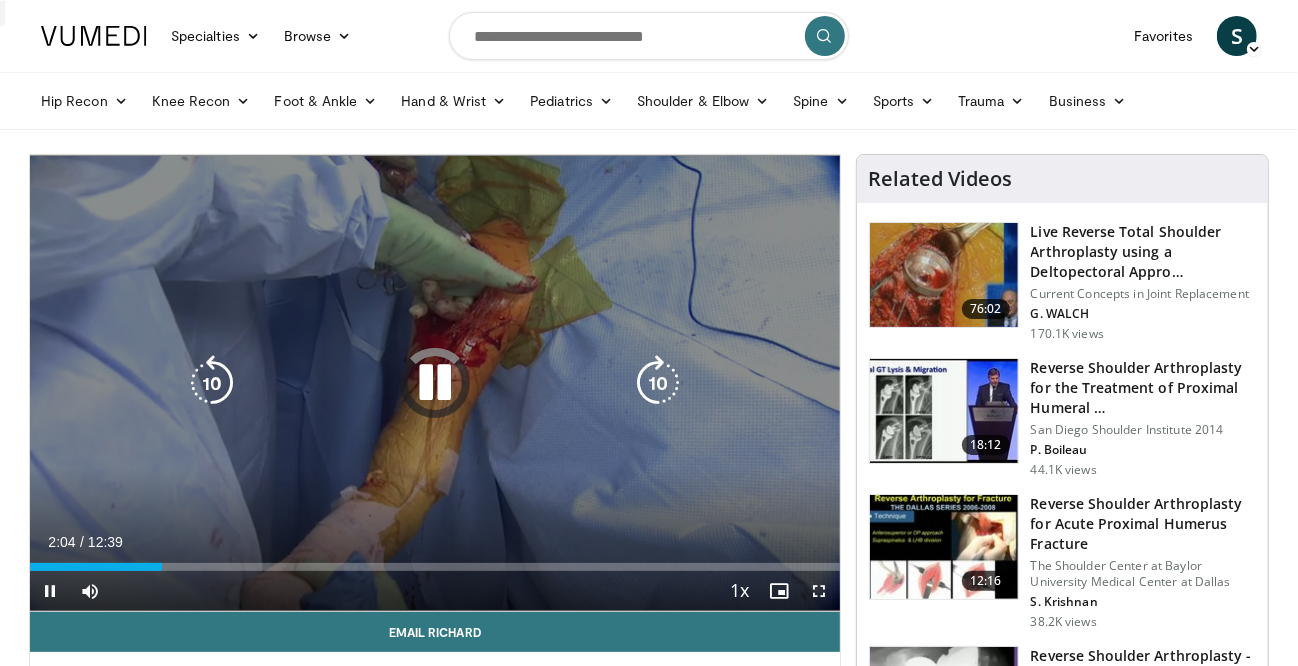 click at bounding box center [435, 383] 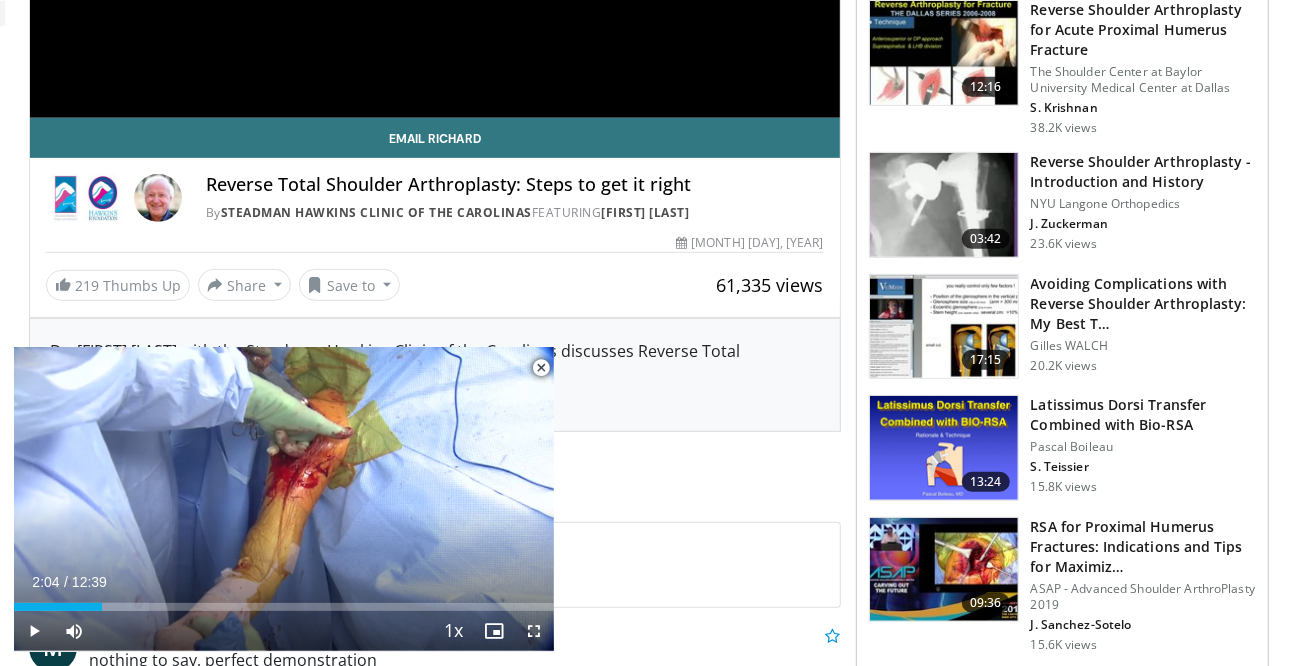 scroll, scrollTop: 800, scrollLeft: 0, axis: vertical 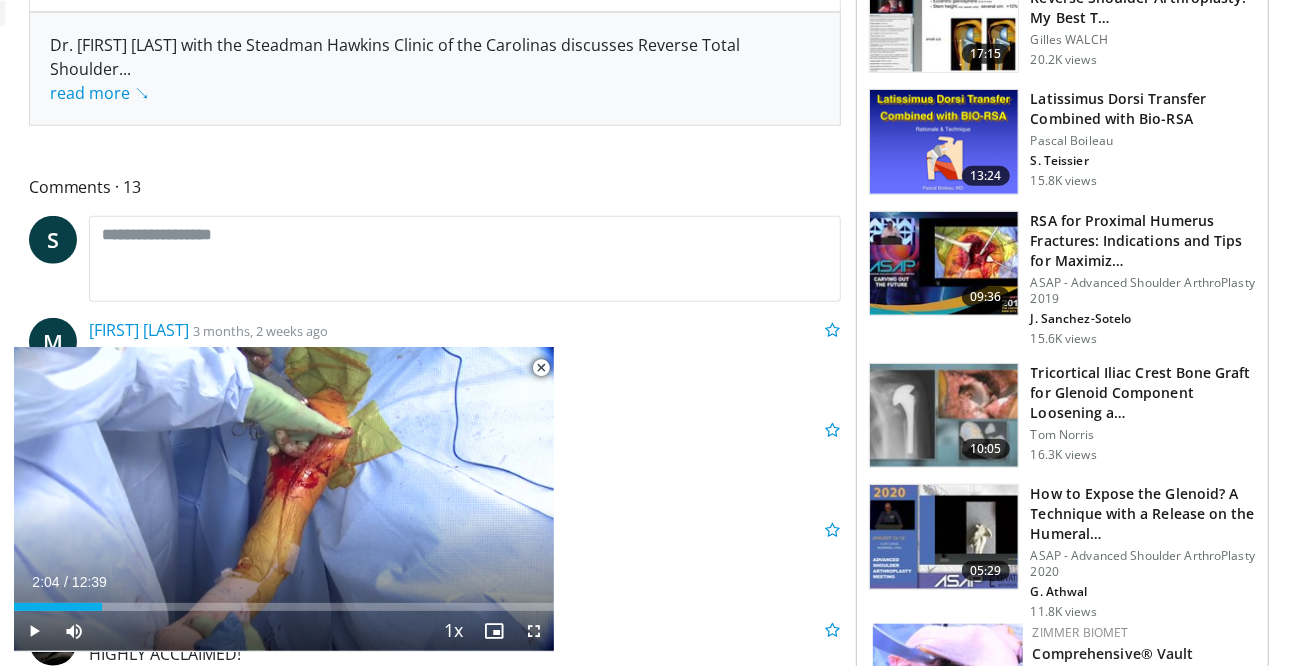 click at bounding box center (541, 368) 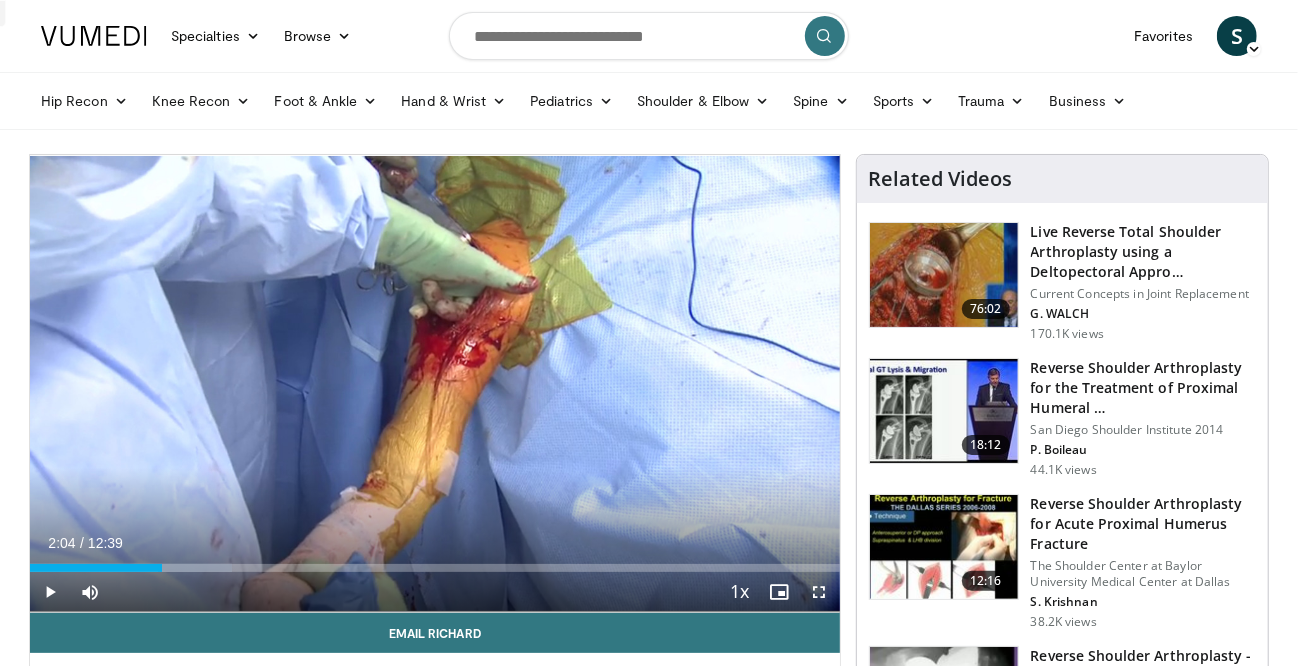 scroll, scrollTop: 400, scrollLeft: 0, axis: vertical 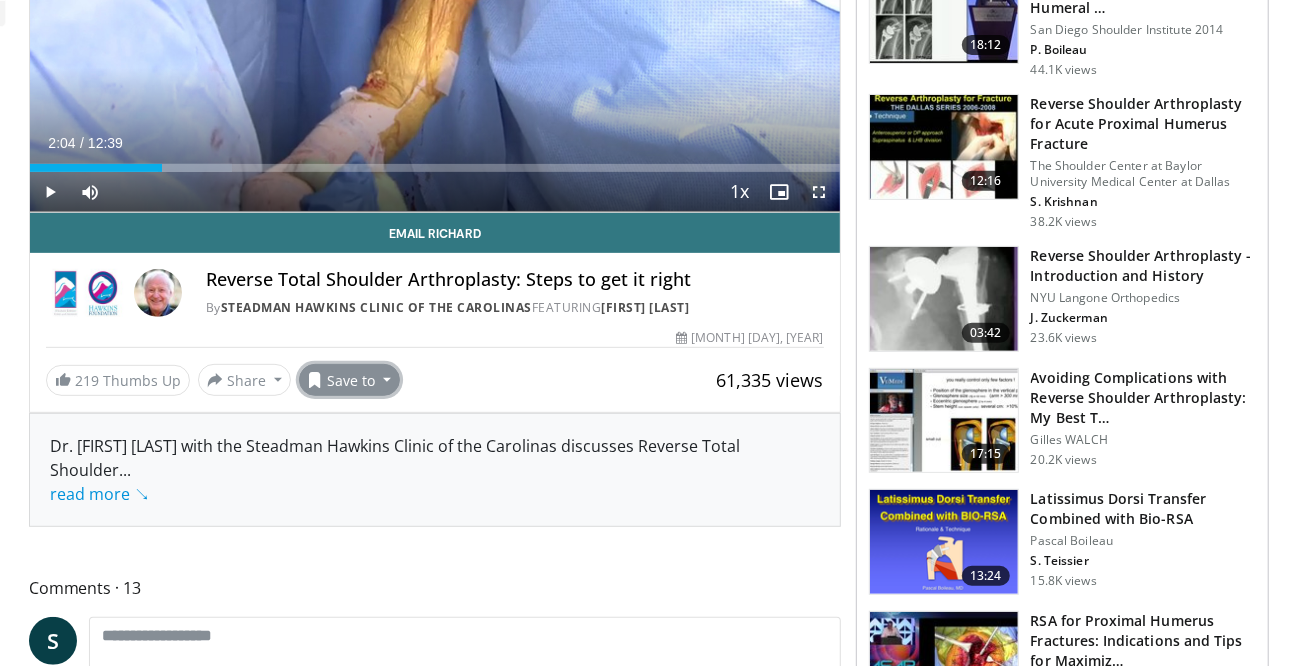 click on "Save to" at bounding box center (350, 380) 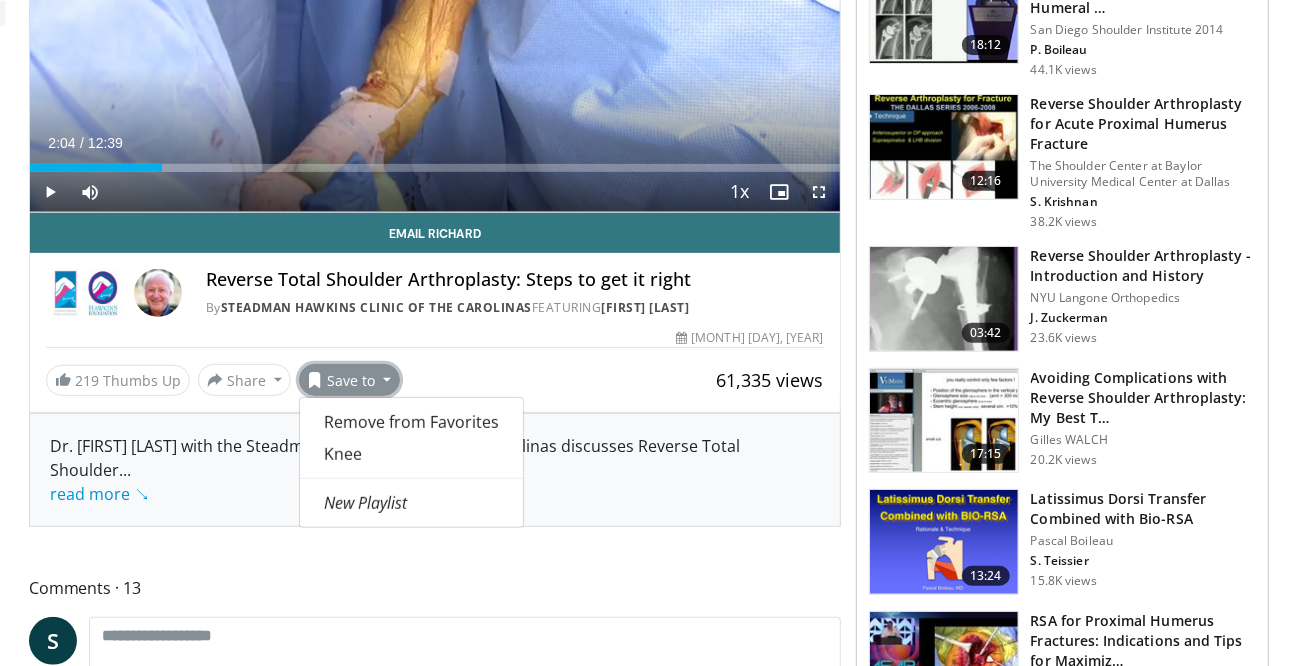 click on "61,335 views
July 9, 2012" at bounding box center [435, 338] 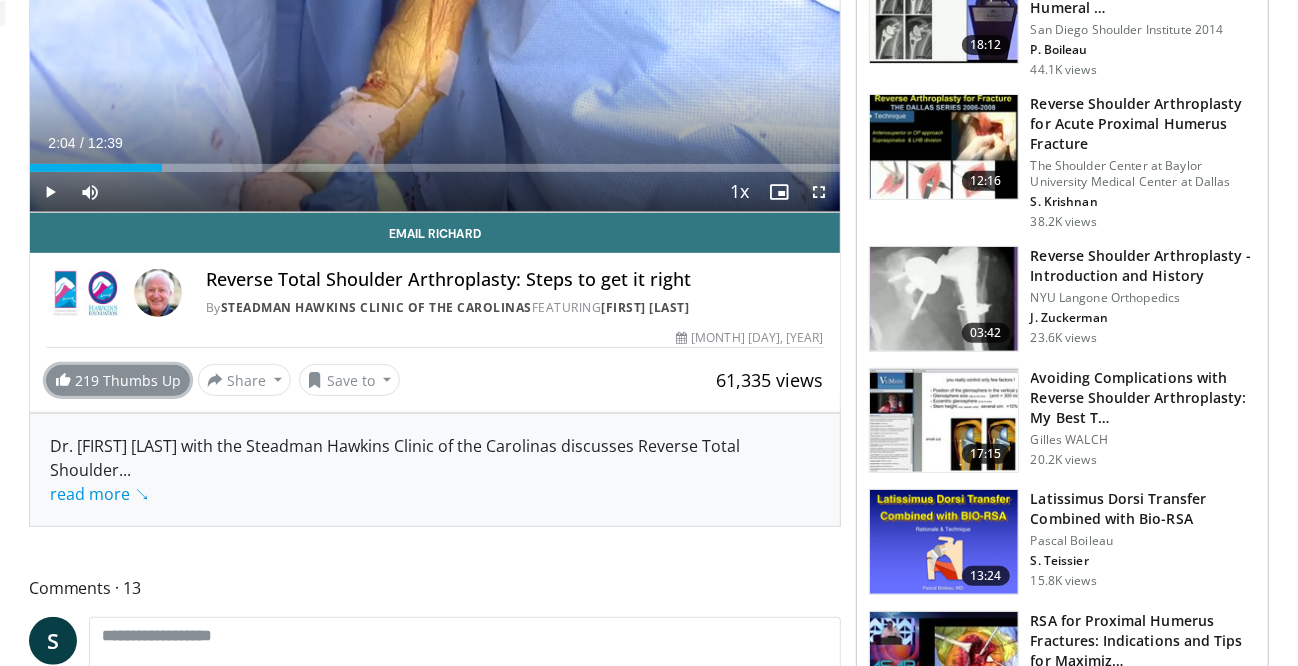 click on "219
Thumbs Up" at bounding box center [118, 380] 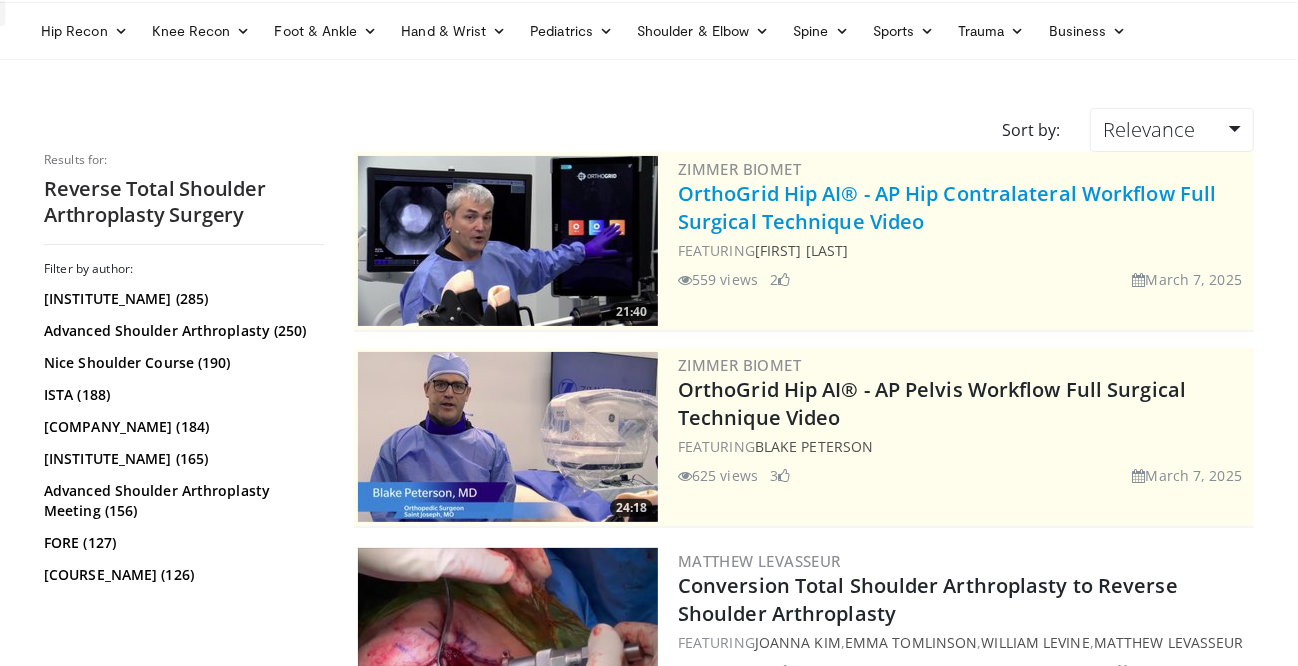 scroll, scrollTop: 0, scrollLeft: 0, axis: both 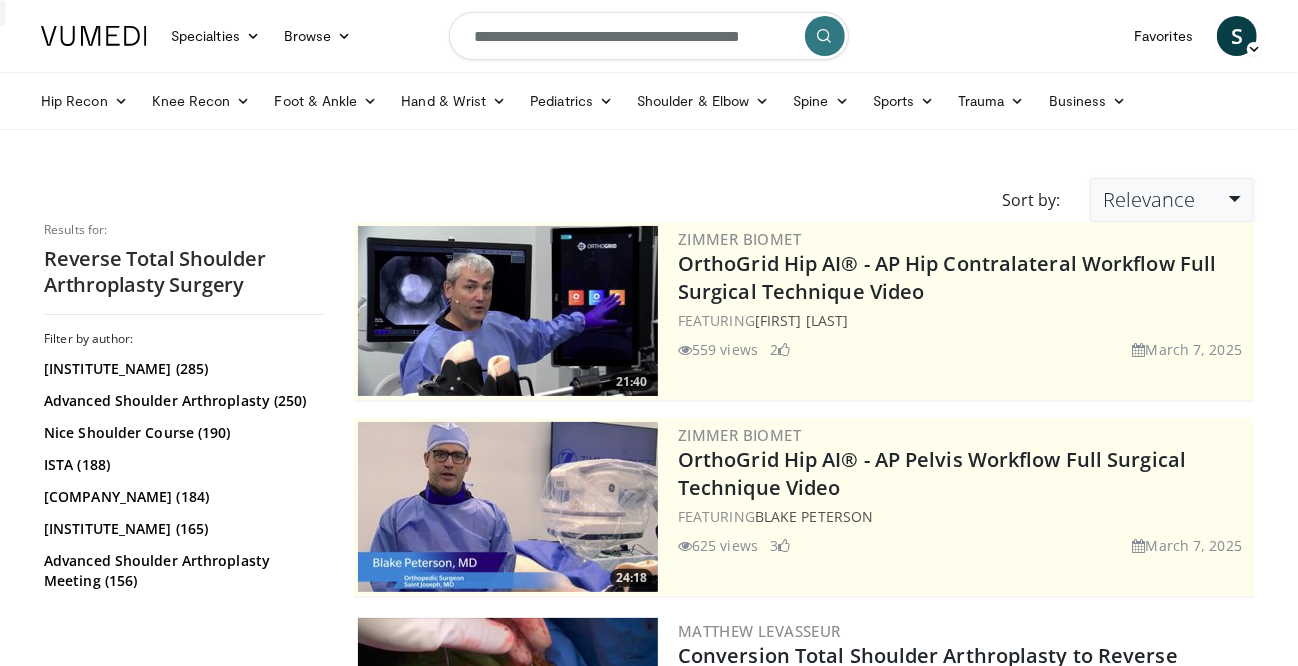 click on "Relevance" at bounding box center (1172, 200) 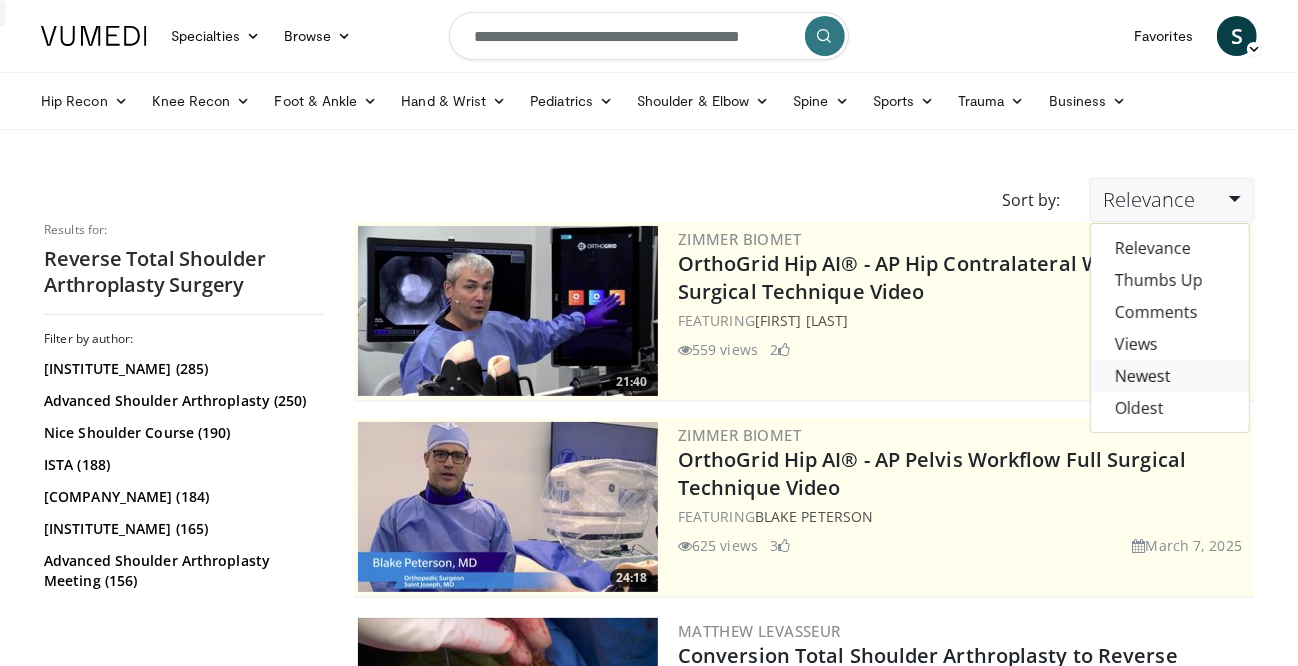 click on "Newest" at bounding box center (1170, 376) 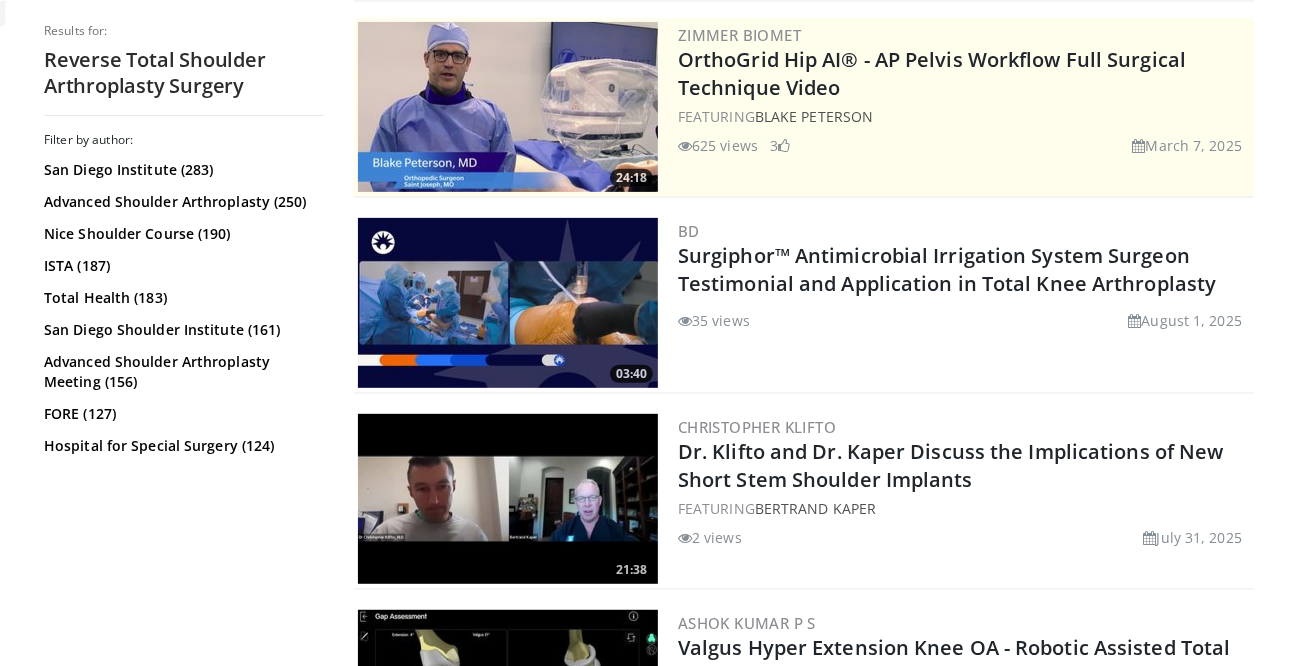 scroll, scrollTop: 0, scrollLeft: 0, axis: both 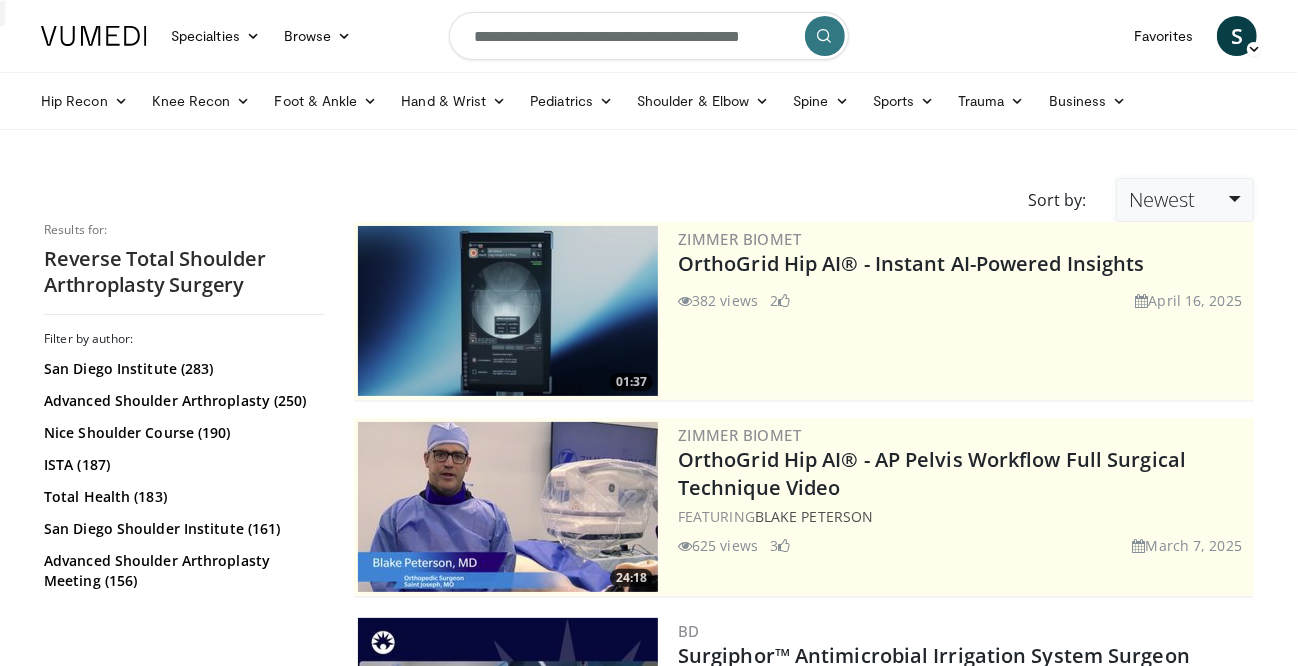 click on "Newest" at bounding box center [1162, 199] 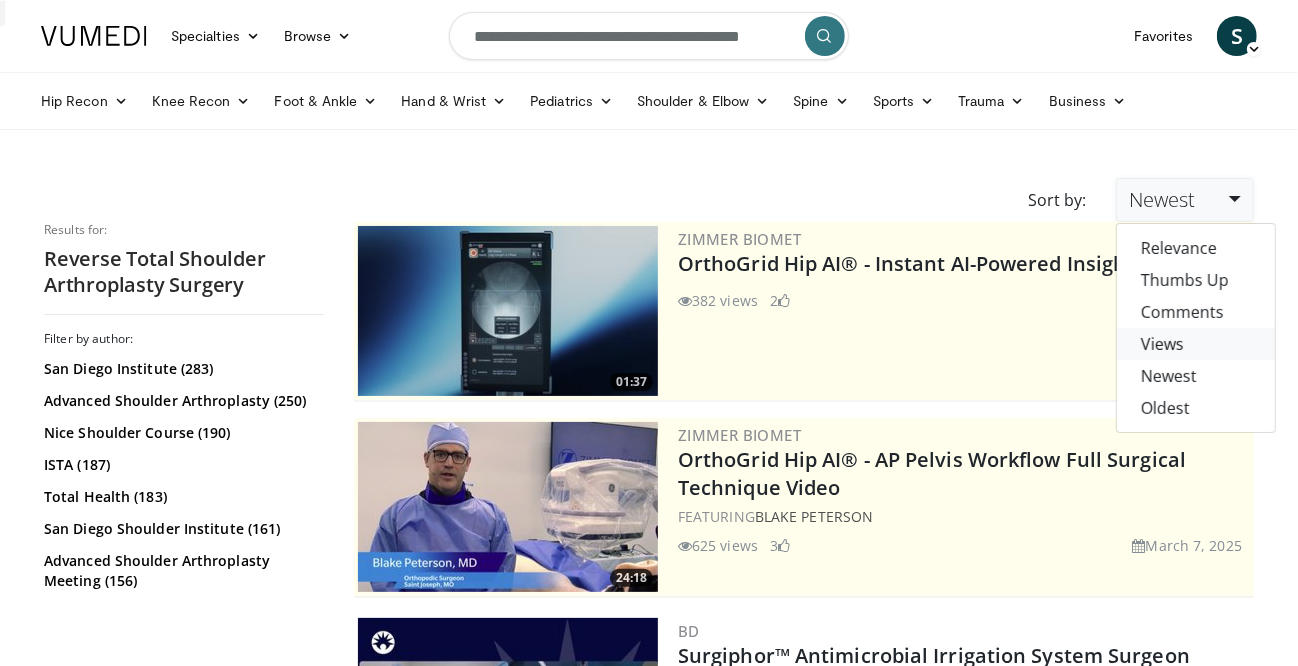 click on "Views" at bounding box center (1196, 344) 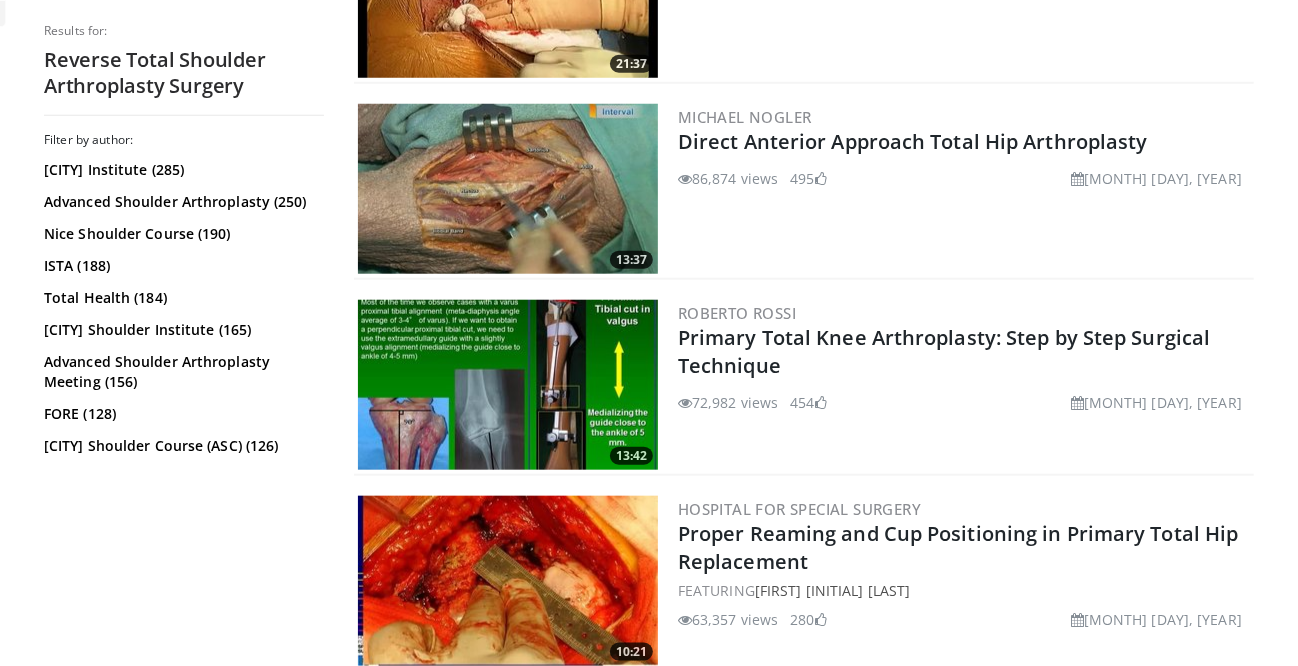 scroll, scrollTop: 1200, scrollLeft: 0, axis: vertical 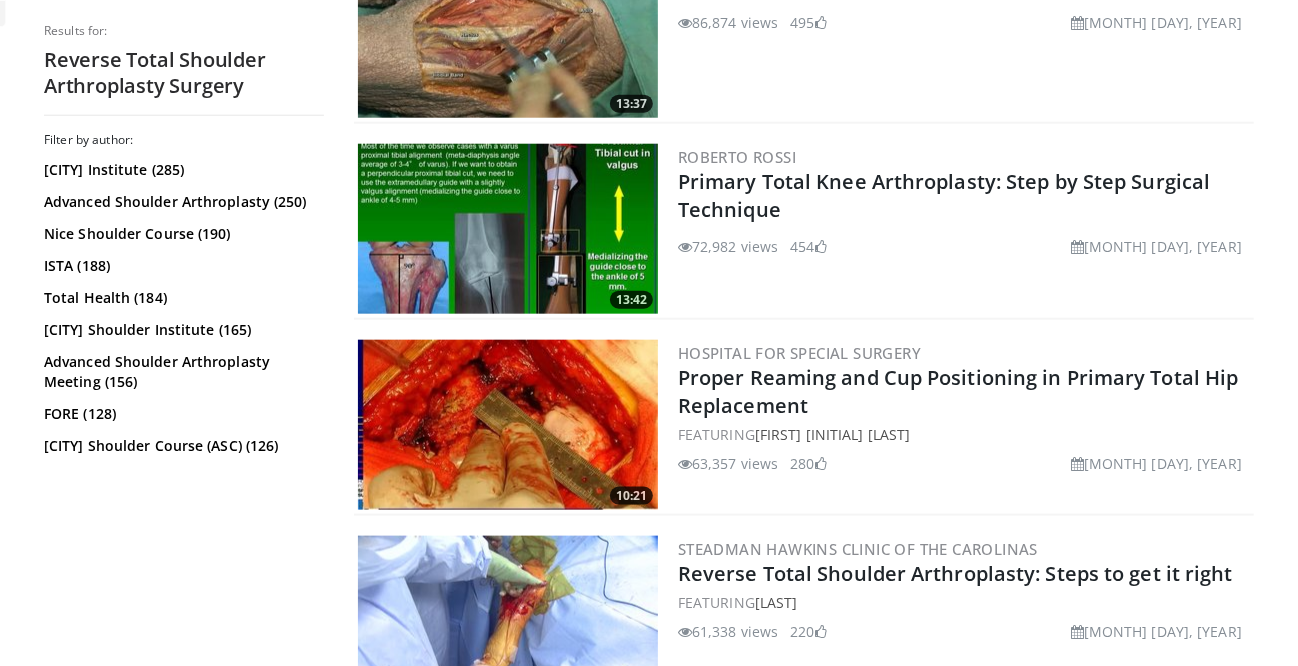 click at bounding box center (508, 425) 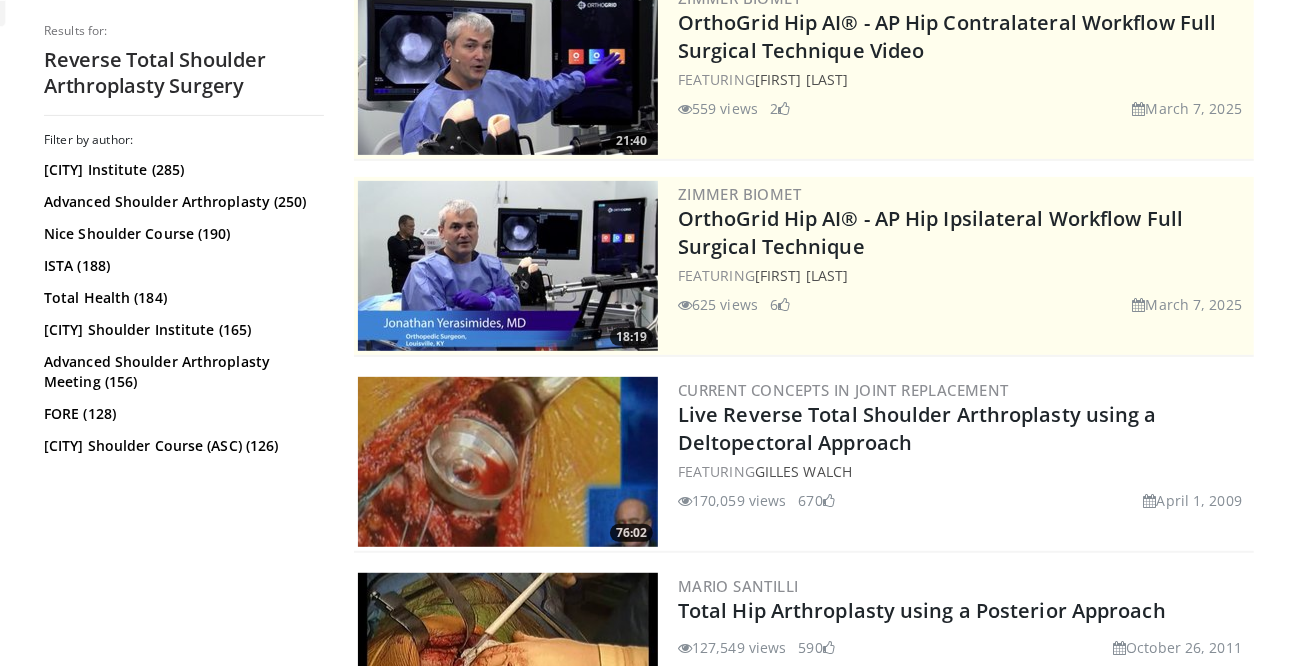 scroll, scrollTop: 0, scrollLeft: 0, axis: both 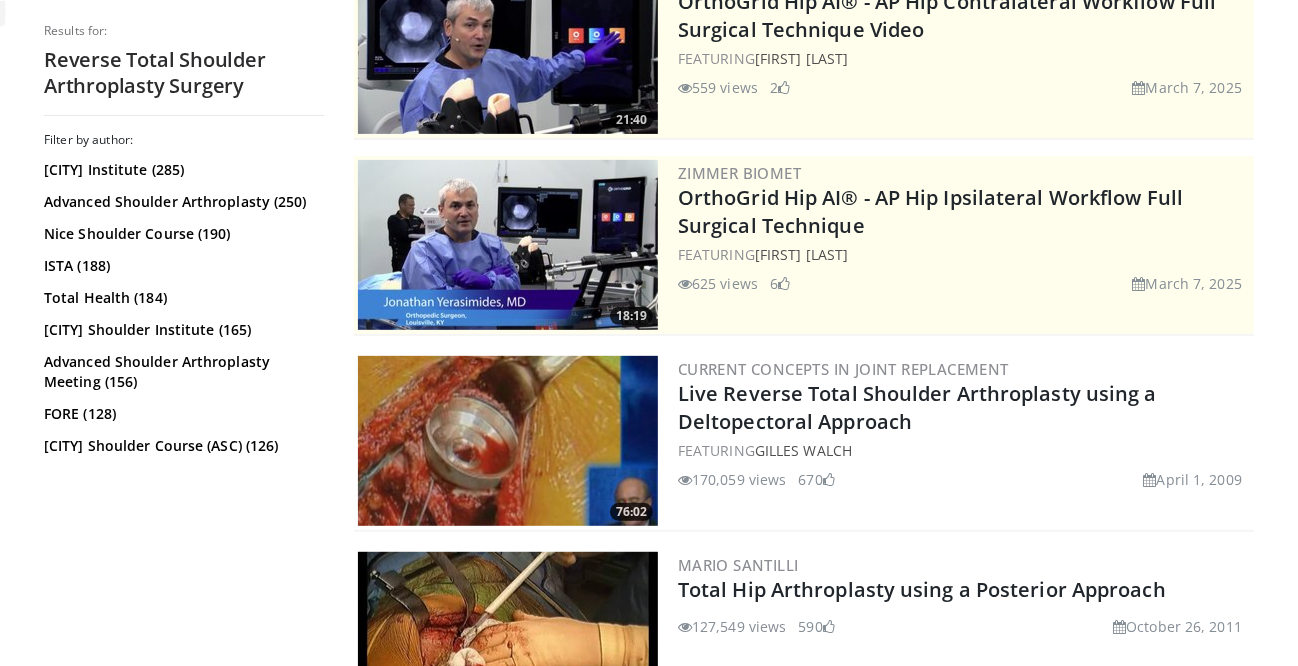 click at bounding box center (508, 441) 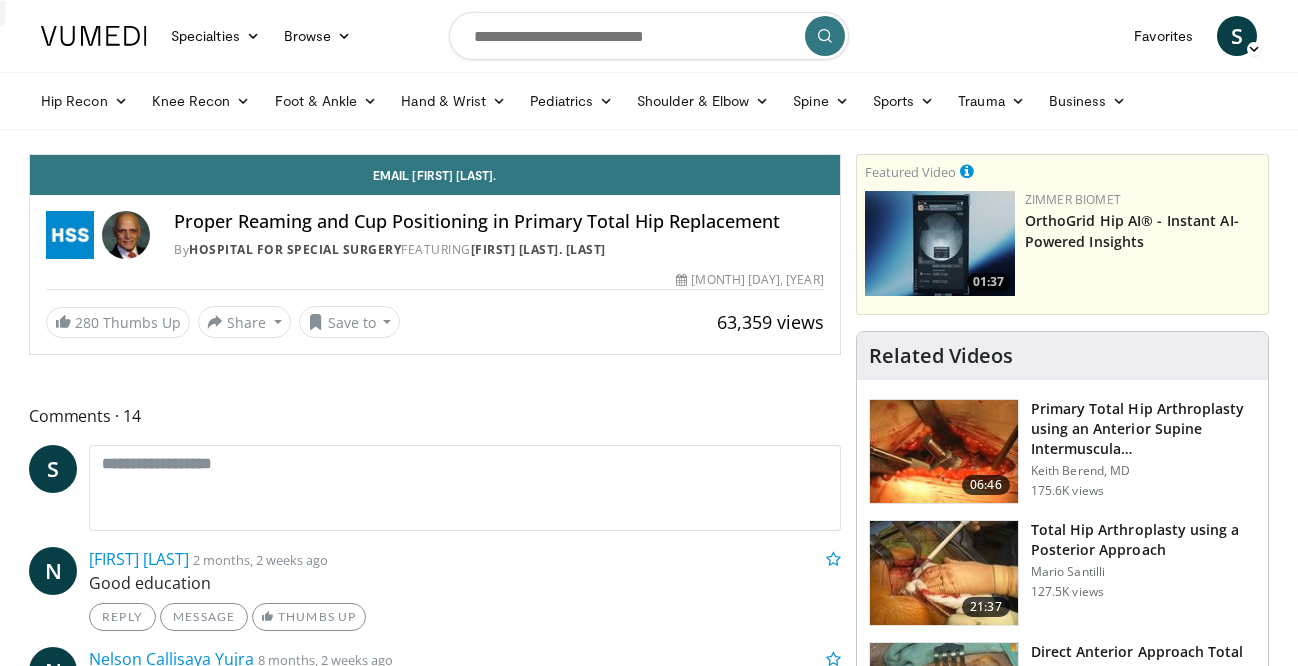 scroll, scrollTop: 0, scrollLeft: 0, axis: both 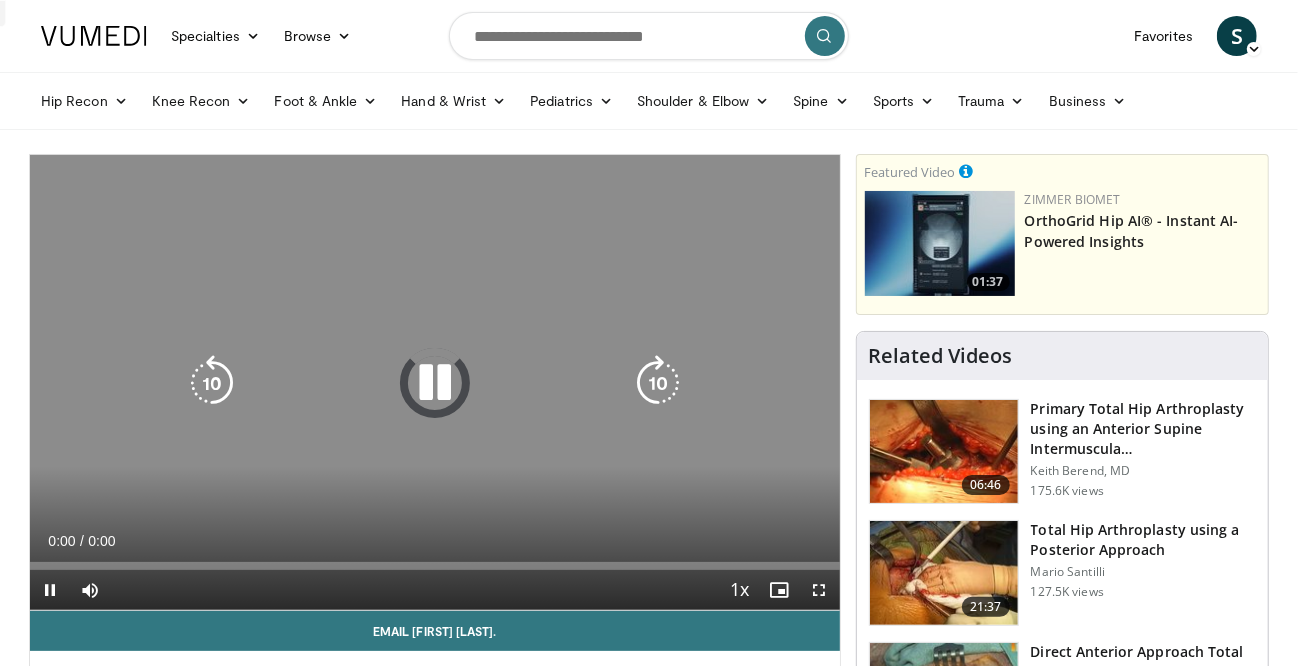 click at bounding box center [435, 383] 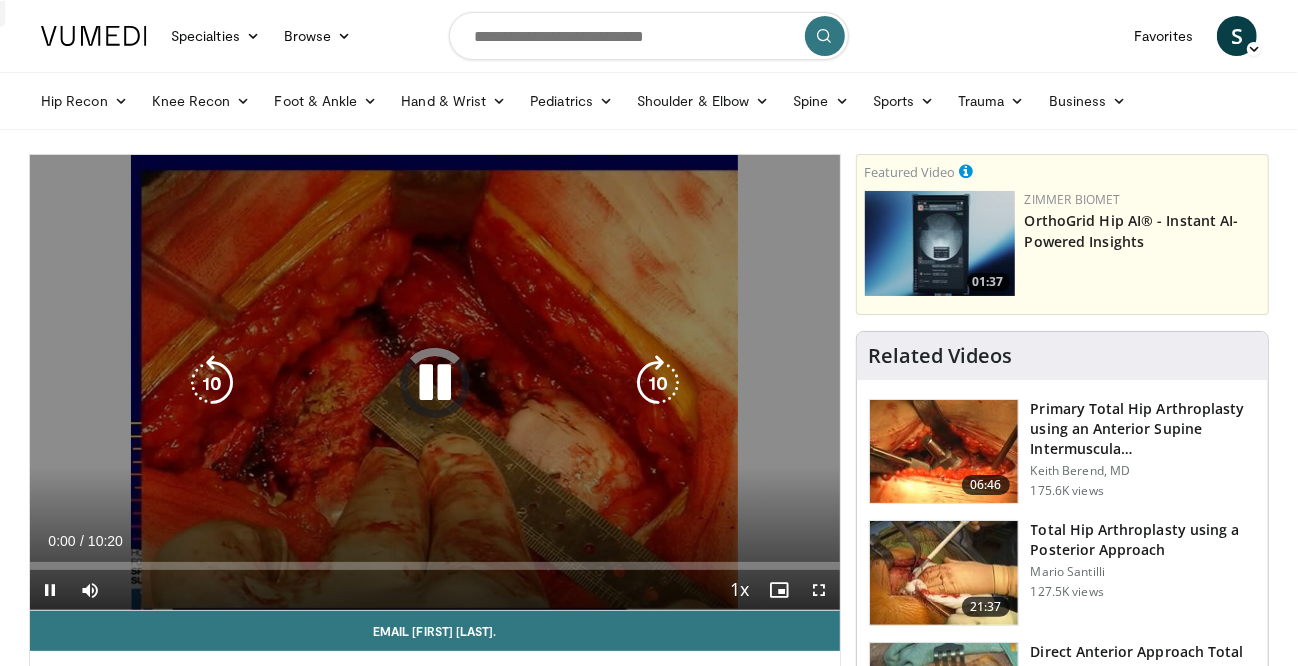 click at bounding box center [435, 383] 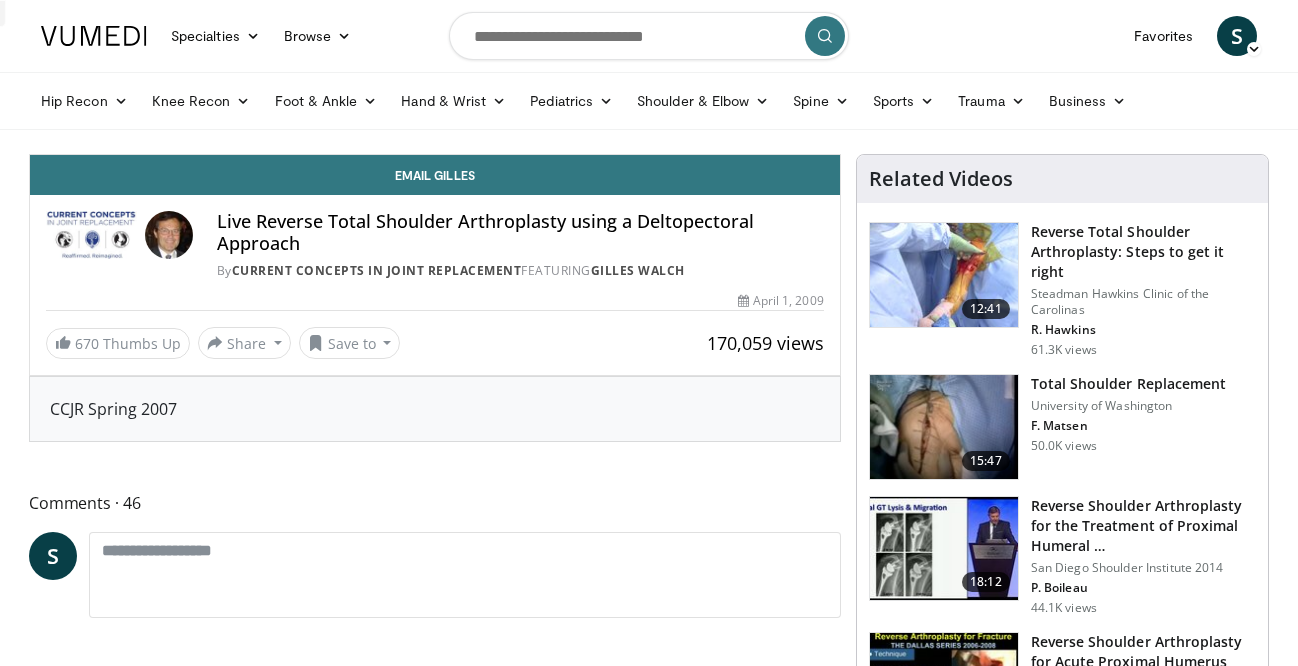 scroll, scrollTop: 0, scrollLeft: 0, axis: both 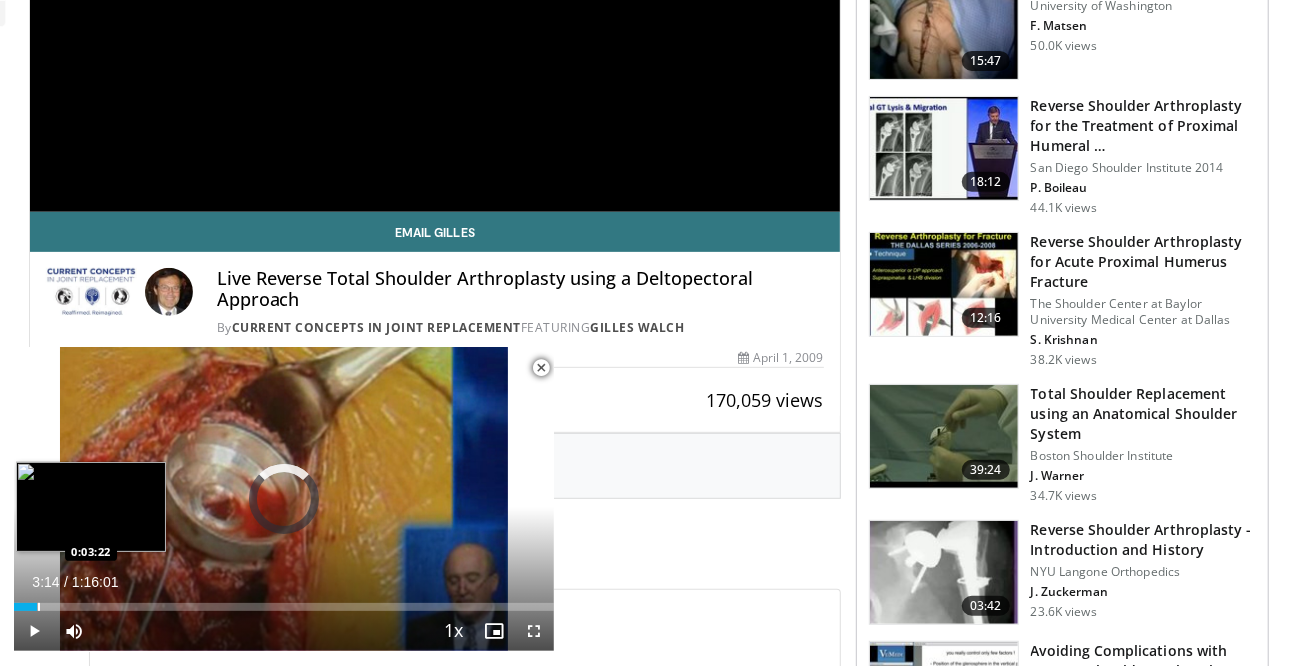 click on "Loaded :  1.09% 0:03:14 0:03:22" at bounding box center [284, 607] 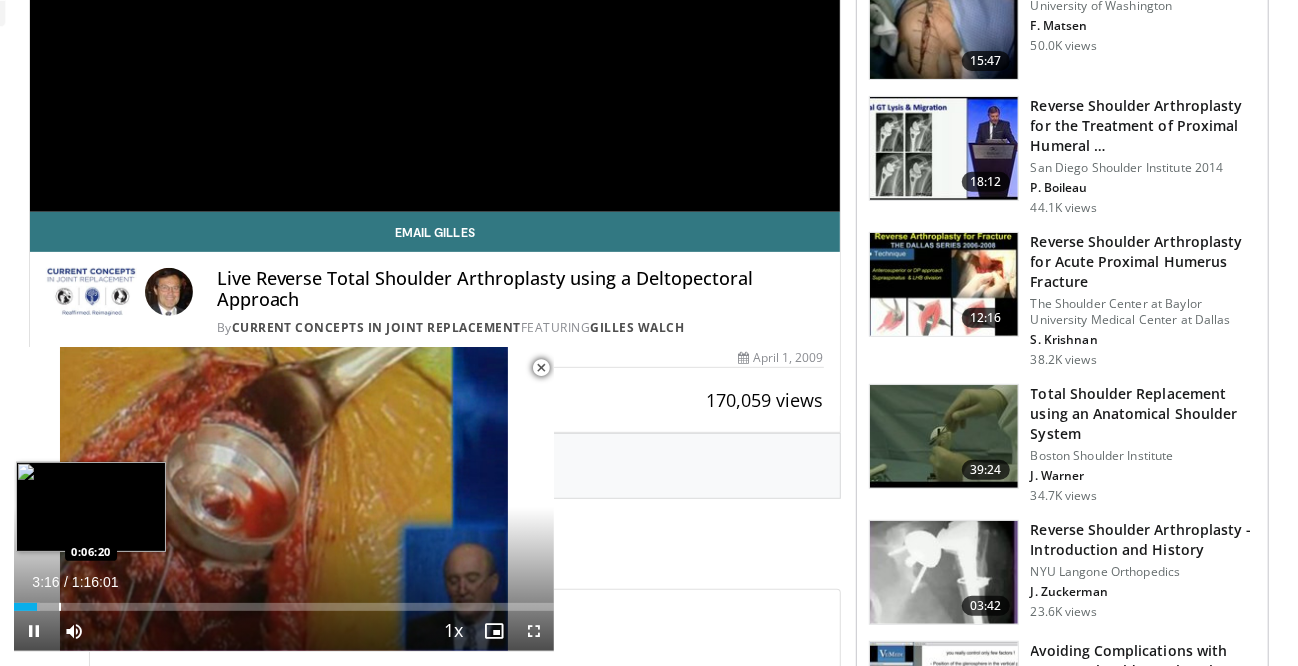 click on "Loaded :  4.81% 0:03:16 0:06:20" at bounding box center [284, 607] 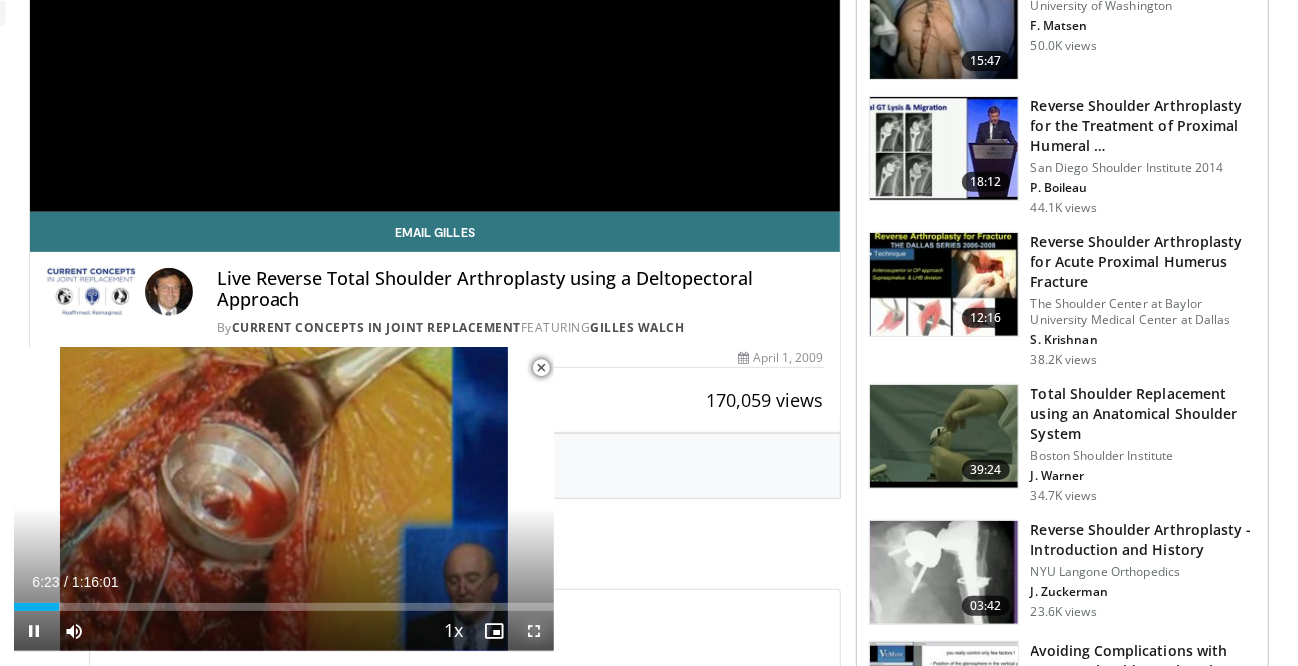 click at bounding box center [534, 631] 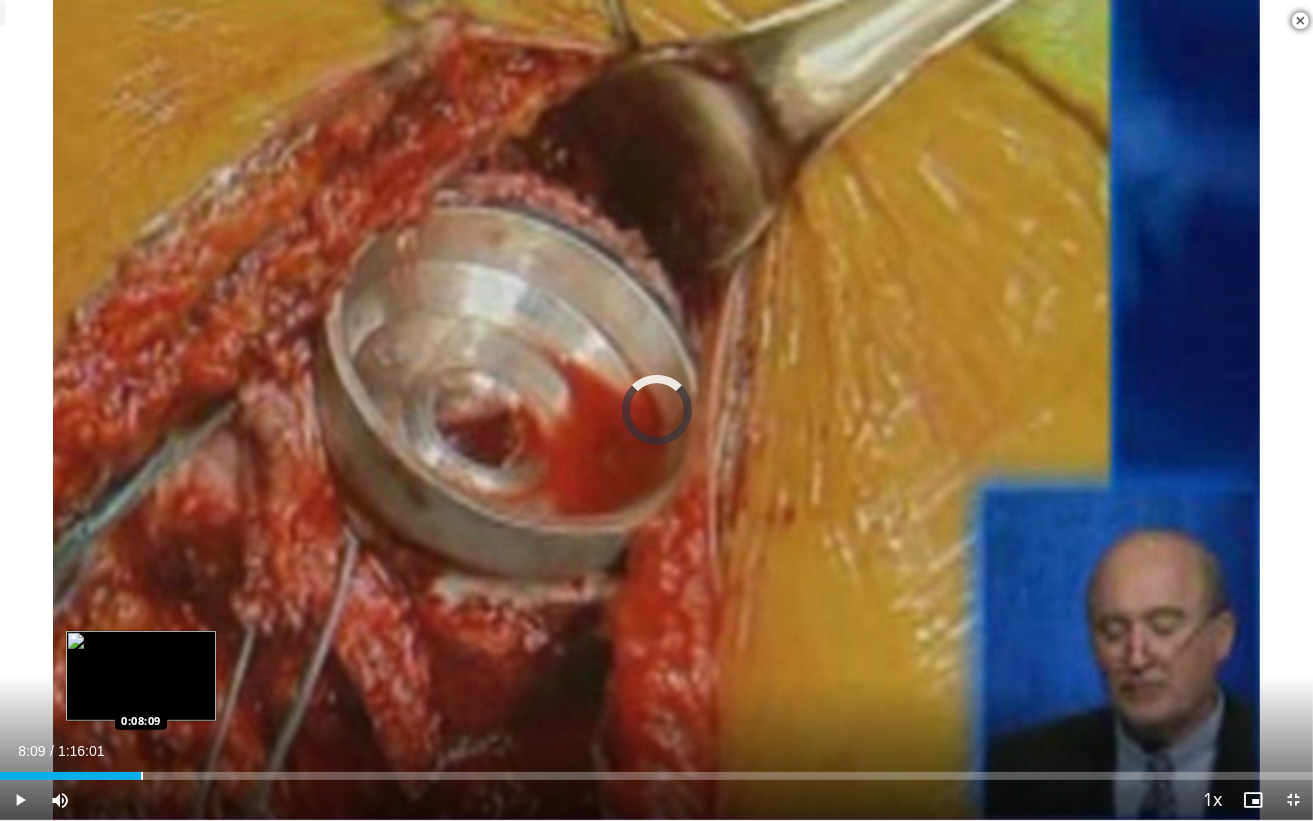 click at bounding box center [142, 776] 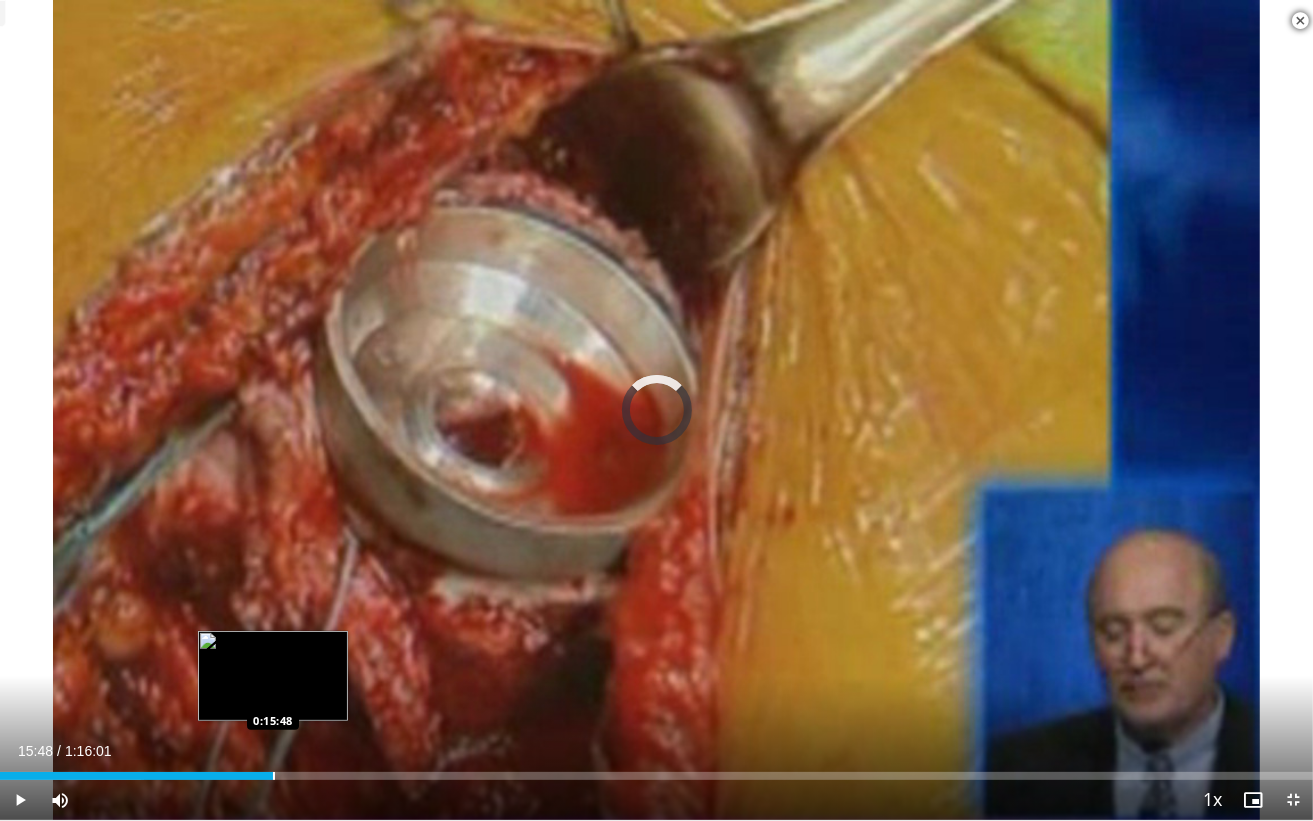 click on "Loaded :  10.97% 0:15:48 0:15:48" at bounding box center [656, 770] 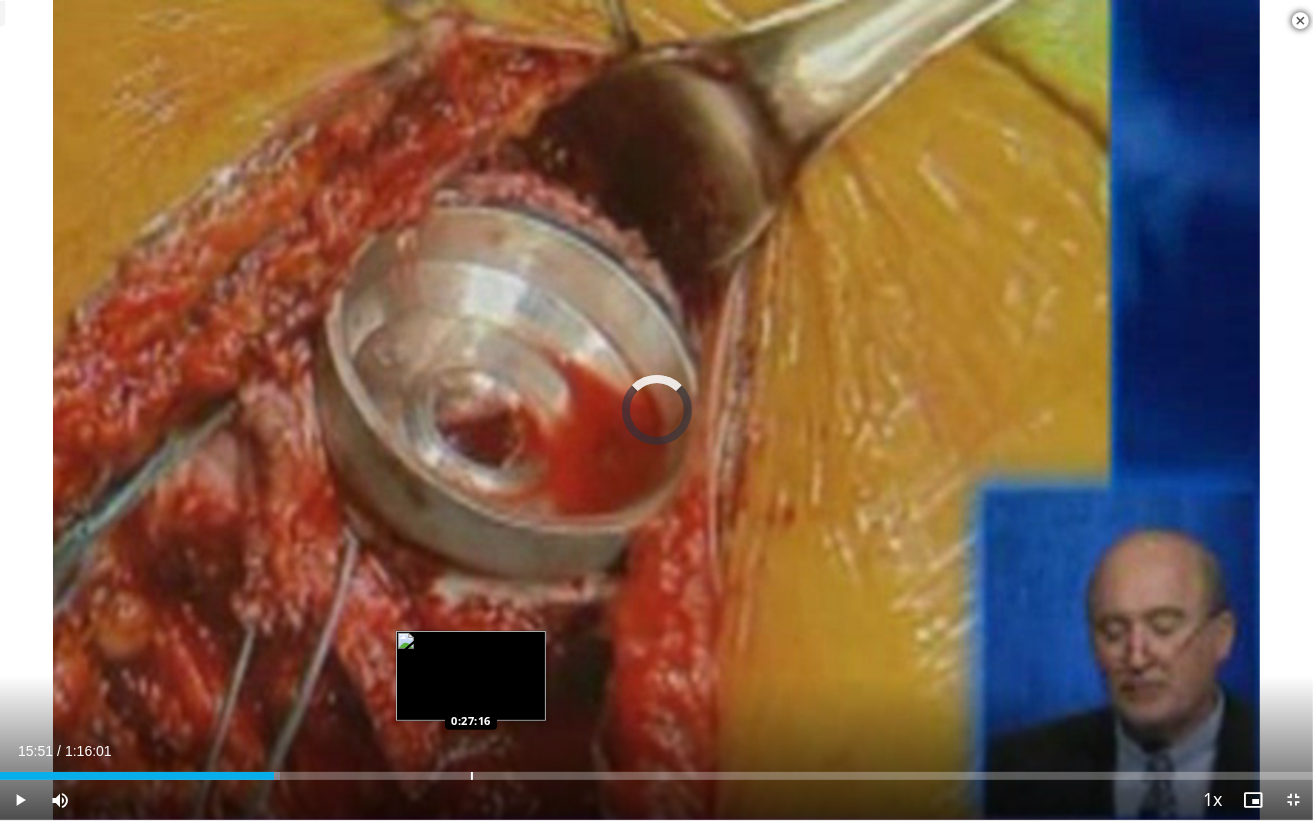 click on "Loaded :  21.29% 0:15:51 0:27:16" at bounding box center [656, 776] 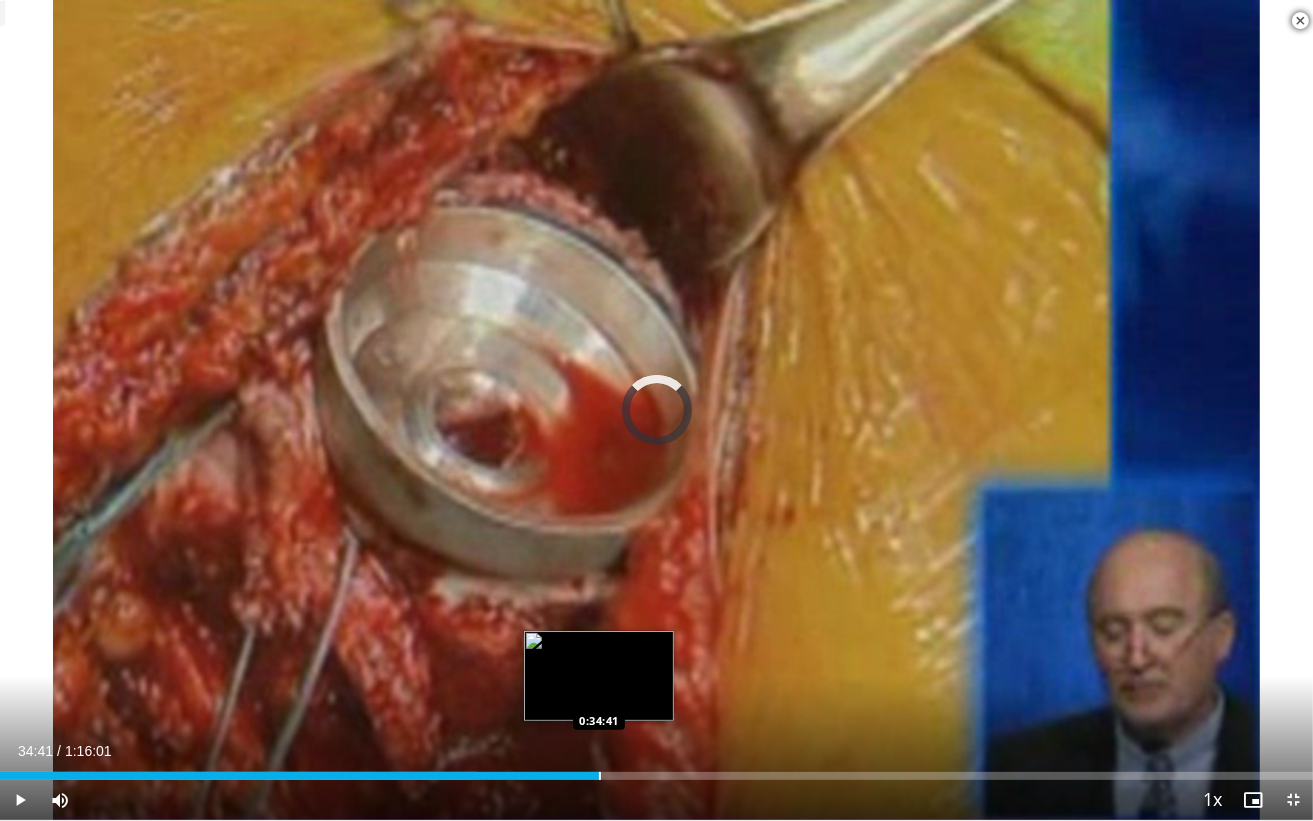 click at bounding box center (600, 776) 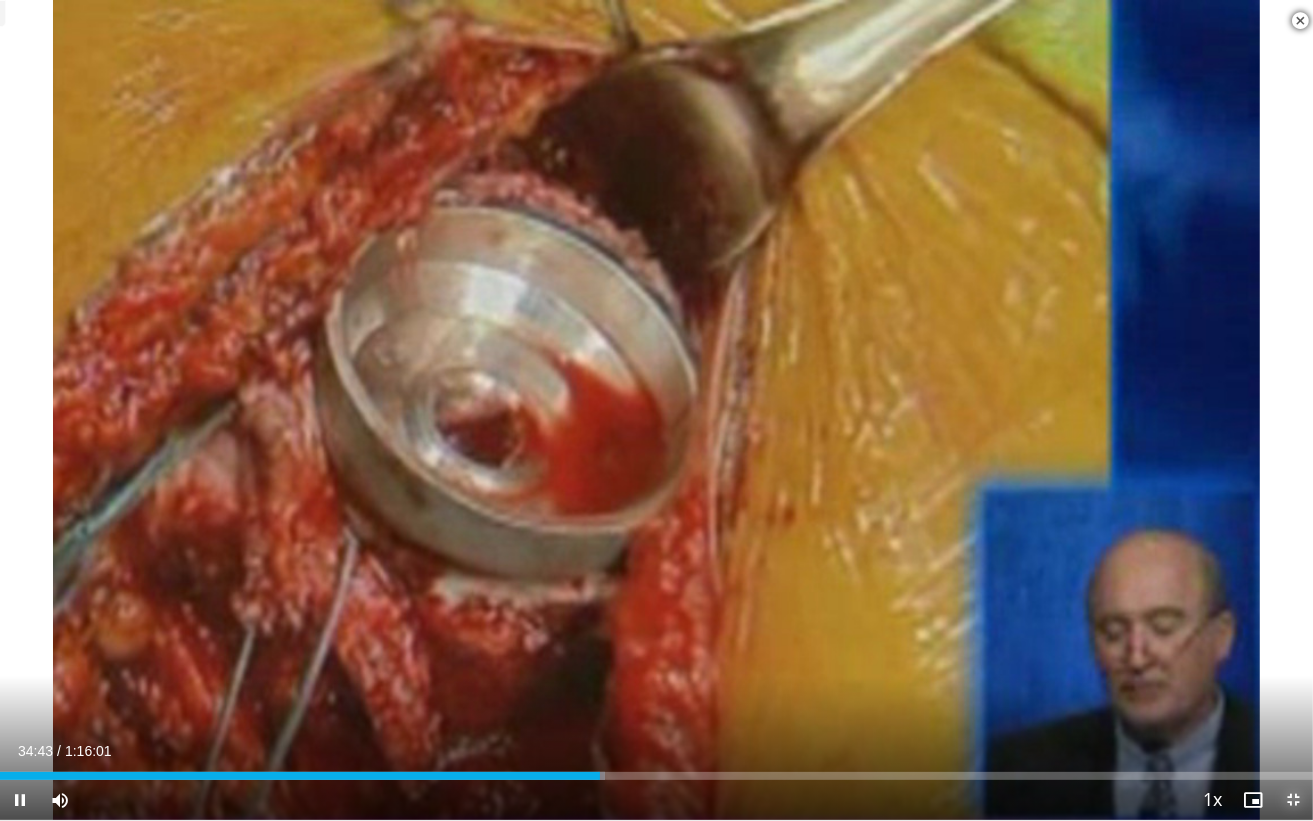 click at bounding box center (1293, 800) 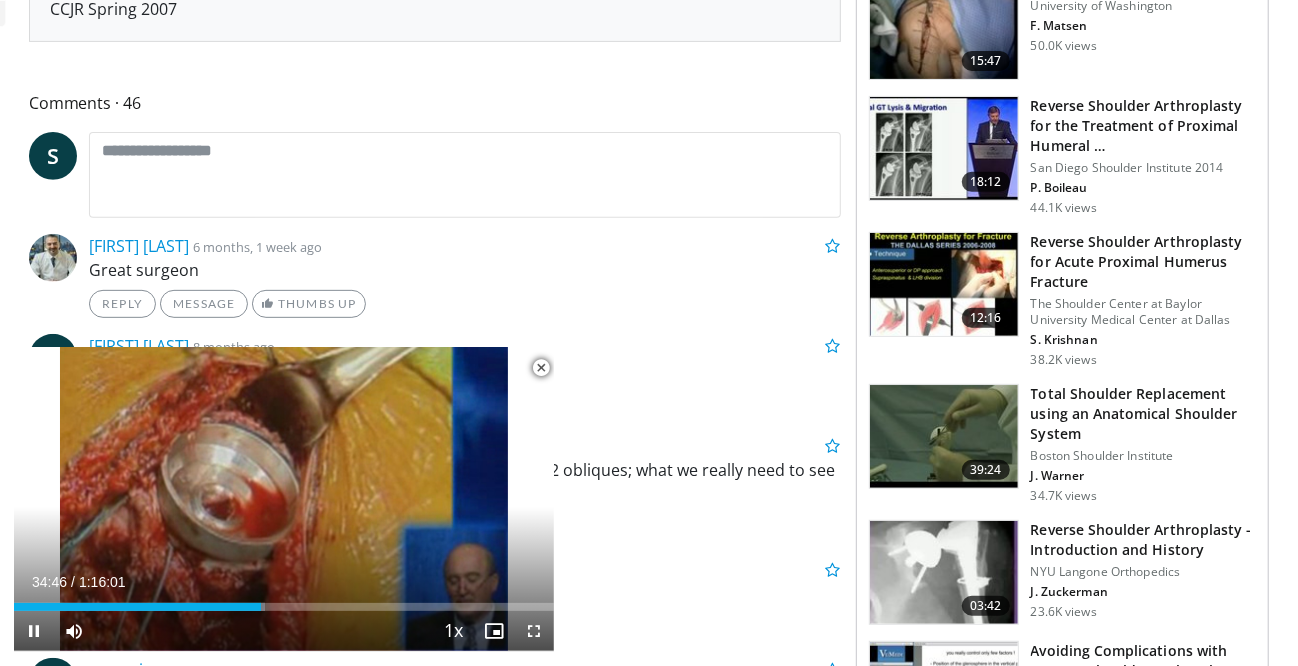 click at bounding box center [541, 368] 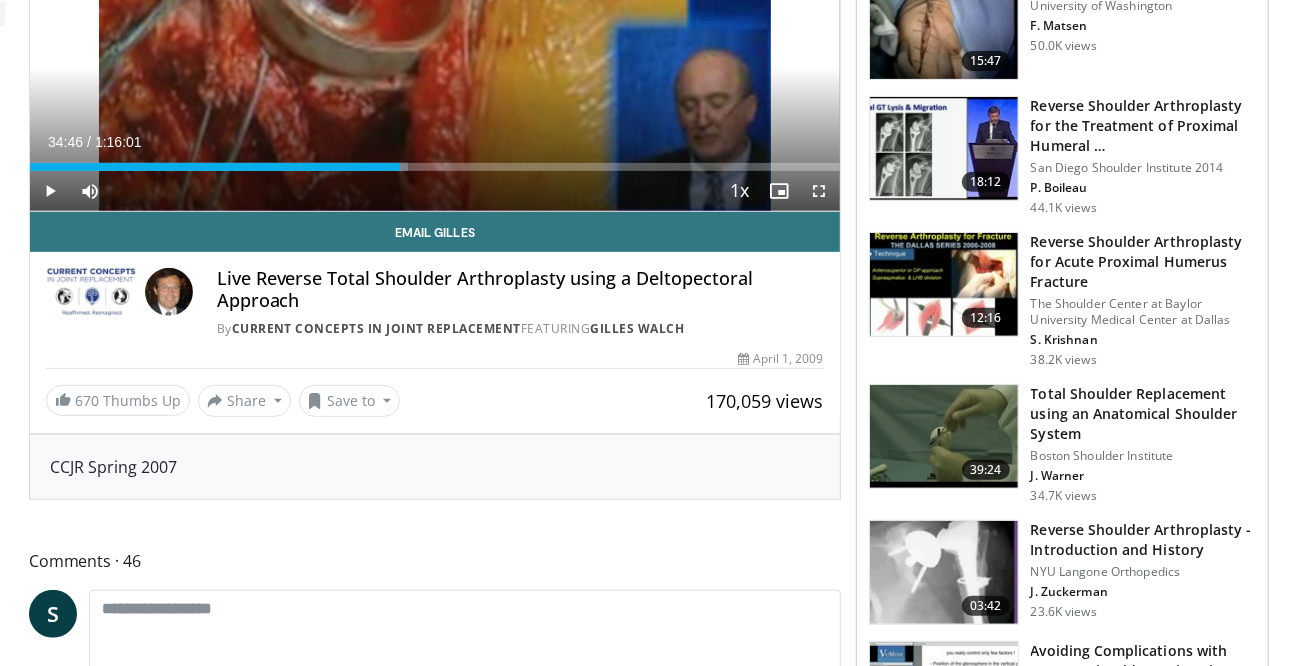scroll, scrollTop: 0, scrollLeft: 0, axis: both 